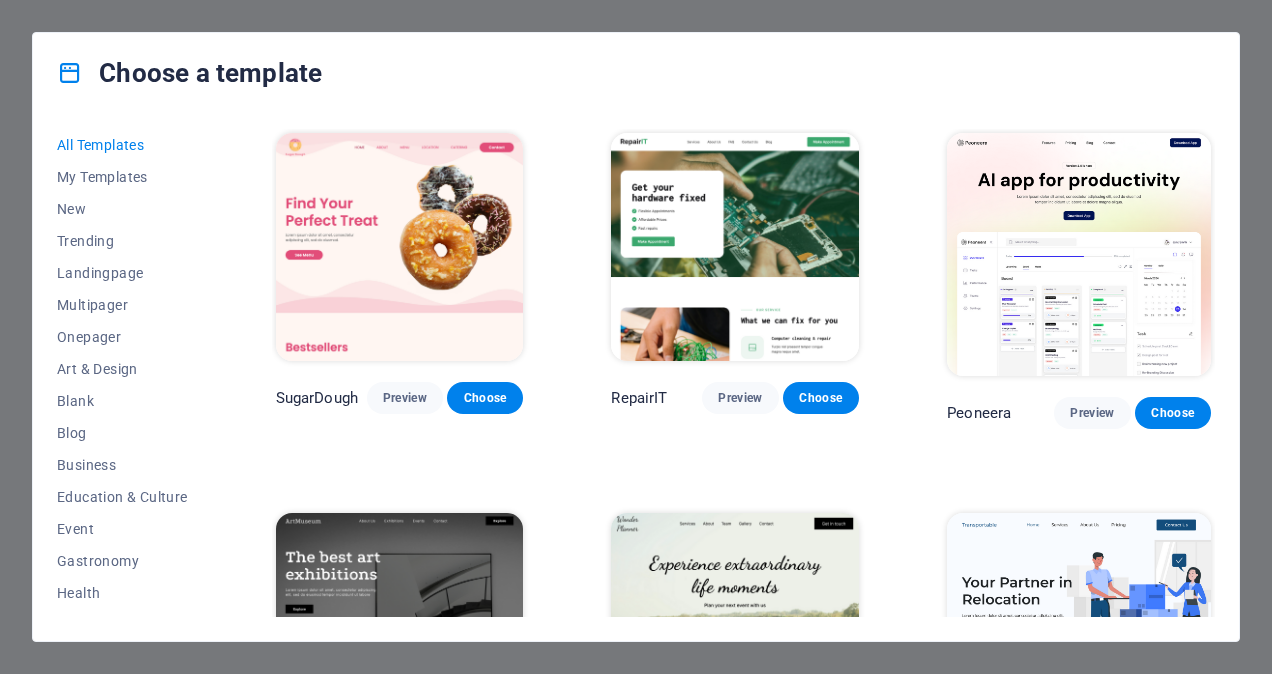 scroll, scrollTop: 0, scrollLeft: 0, axis: both 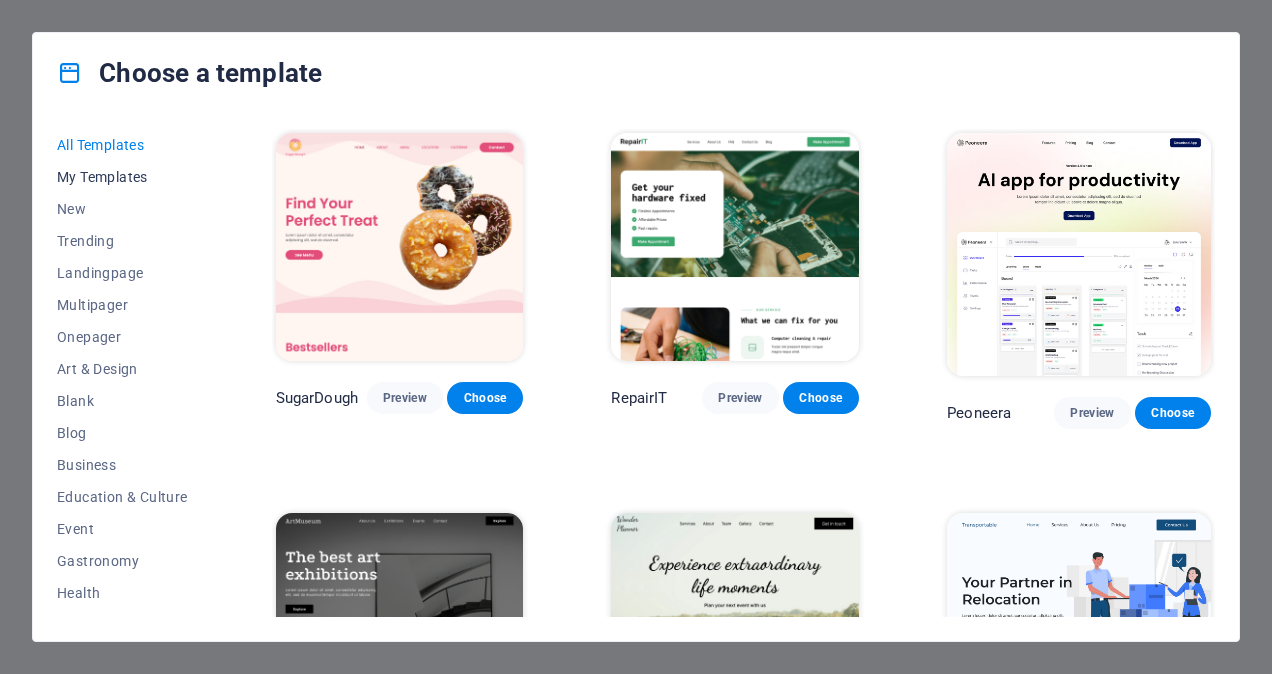 click on "My Templates" at bounding box center (122, 177) 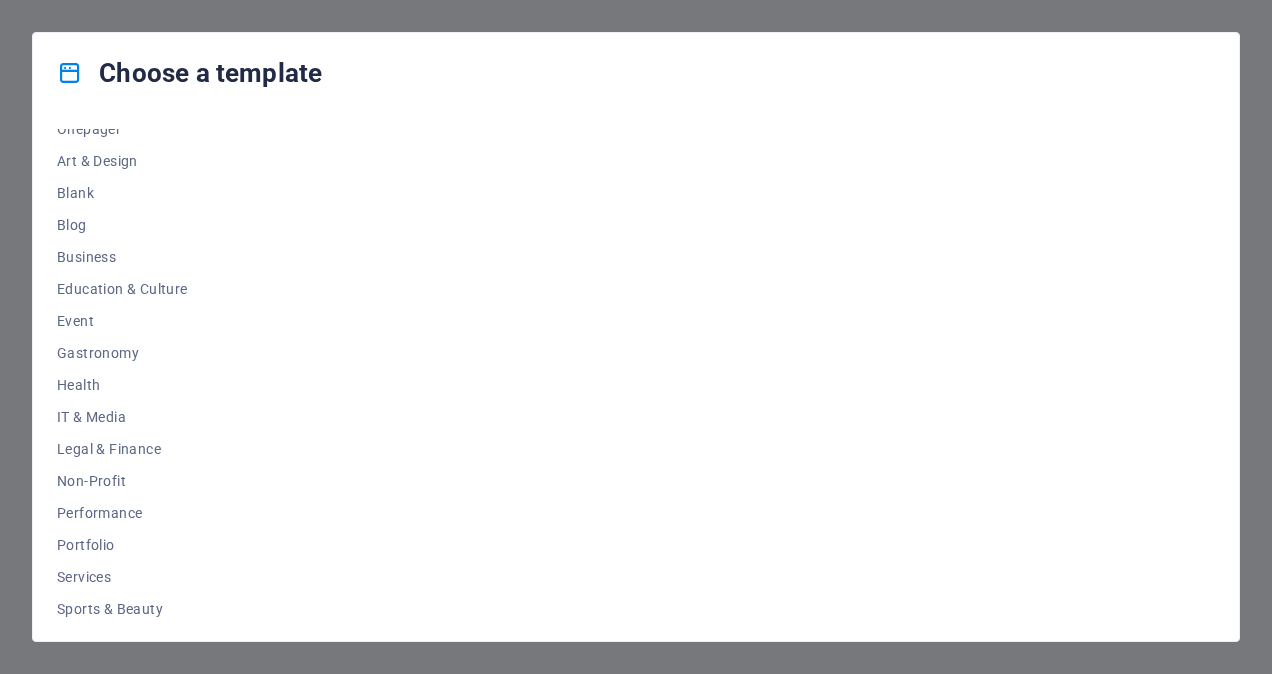 scroll, scrollTop: 292, scrollLeft: 0, axis: vertical 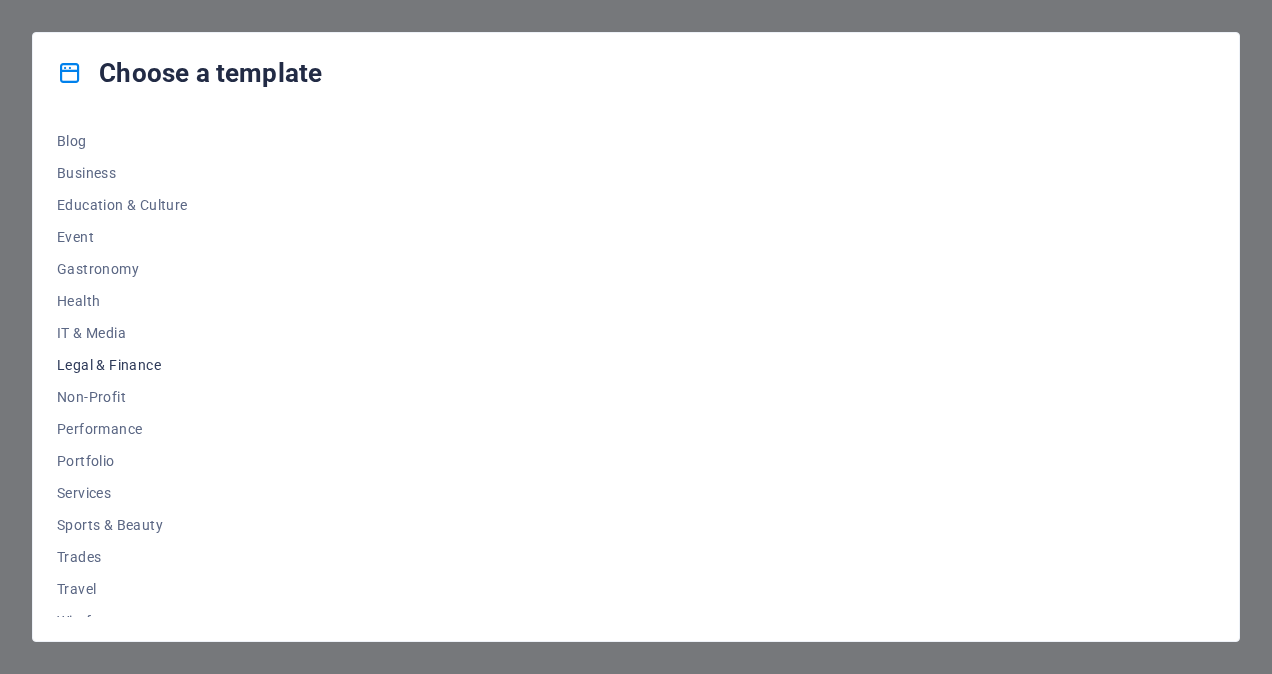 click on "Legal & Finance" at bounding box center [122, 365] 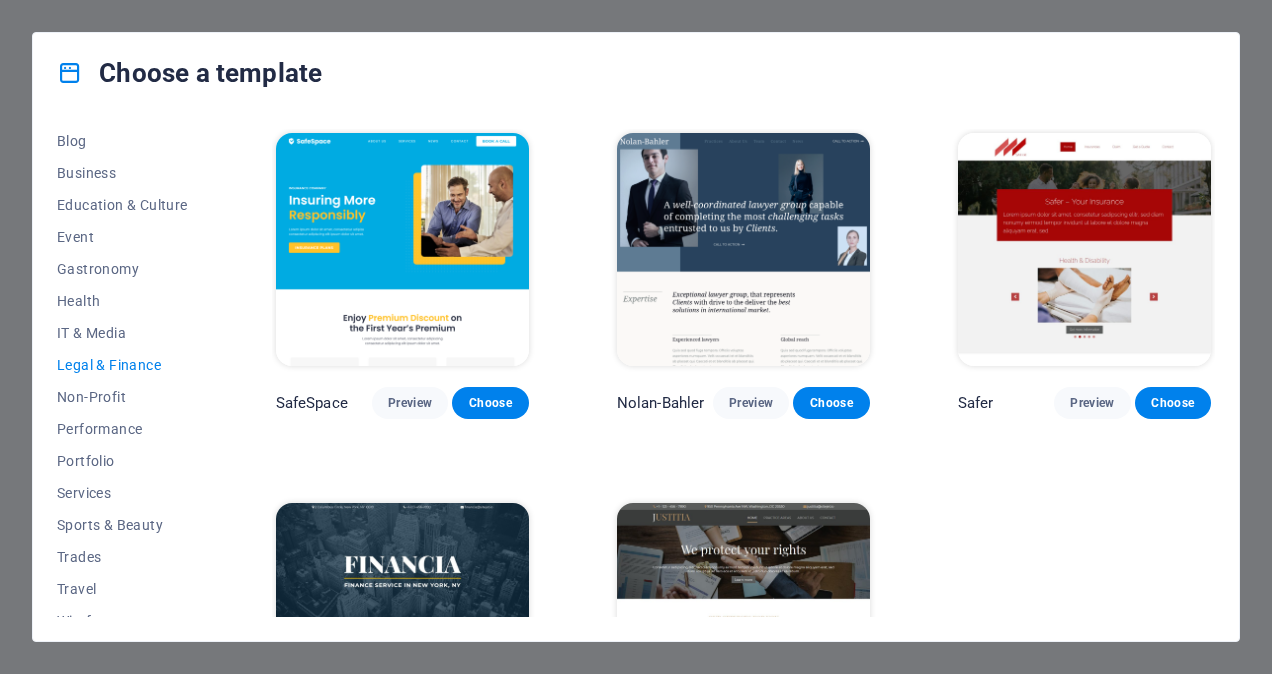 drag, startPoint x: 85, startPoint y: 368, endPoint x: 571, endPoint y: 451, distance: 493.0365 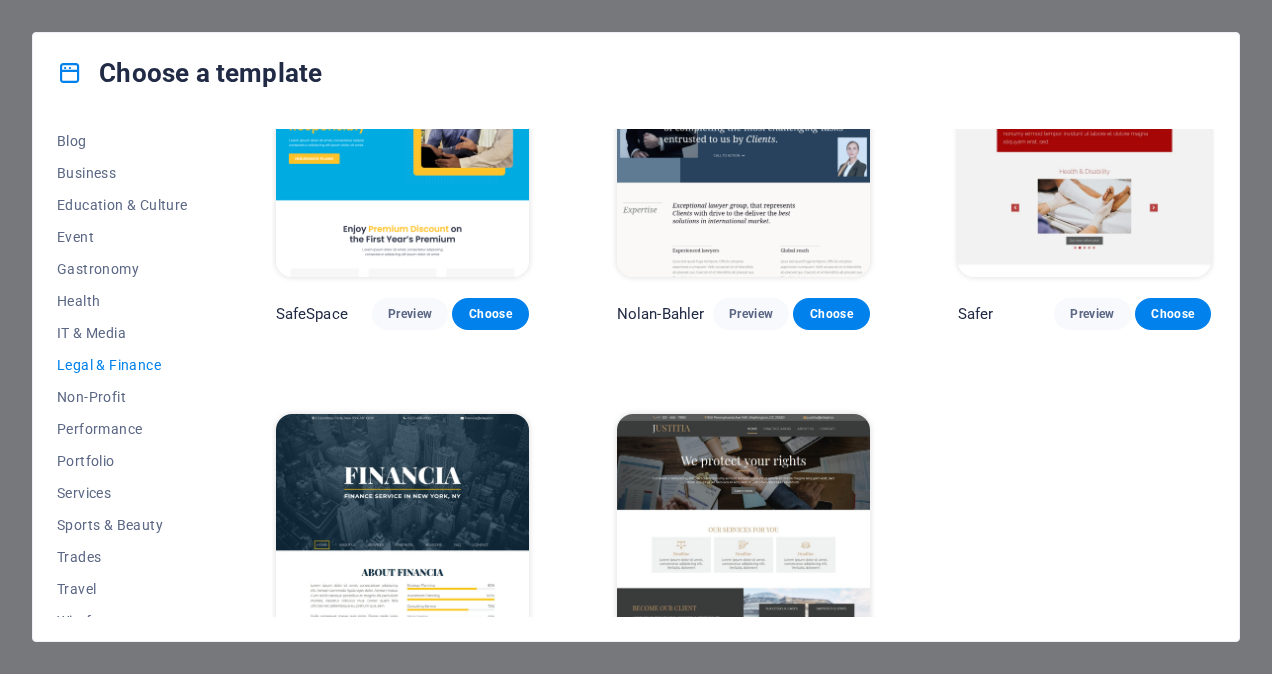 scroll, scrollTop: 167, scrollLeft: 0, axis: vertical 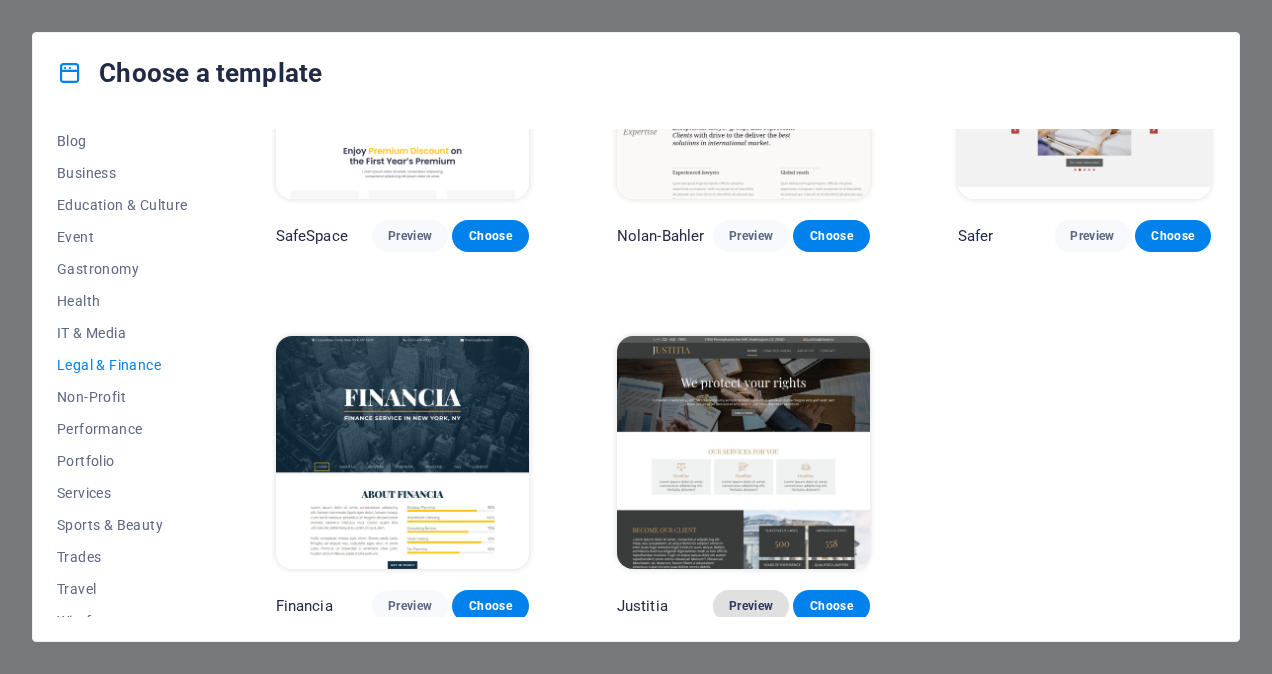 click on "Preview" at bounding box center (751, 606) 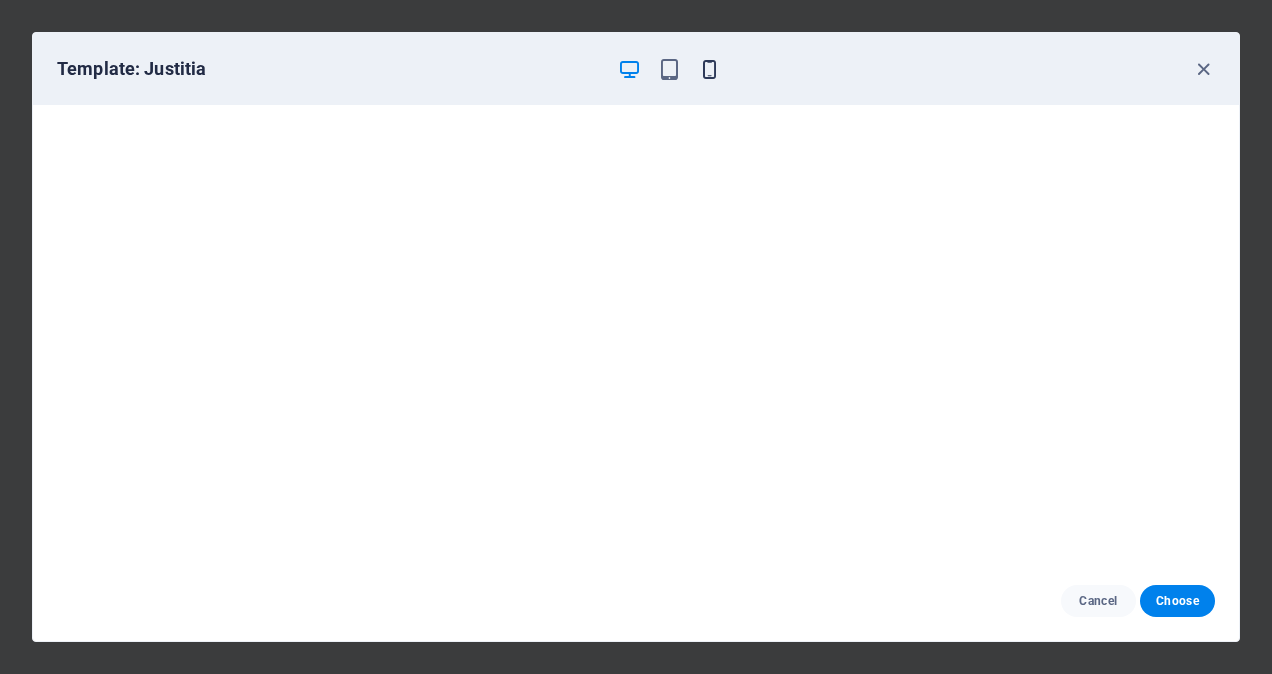 click at bounding box center (709, 69) 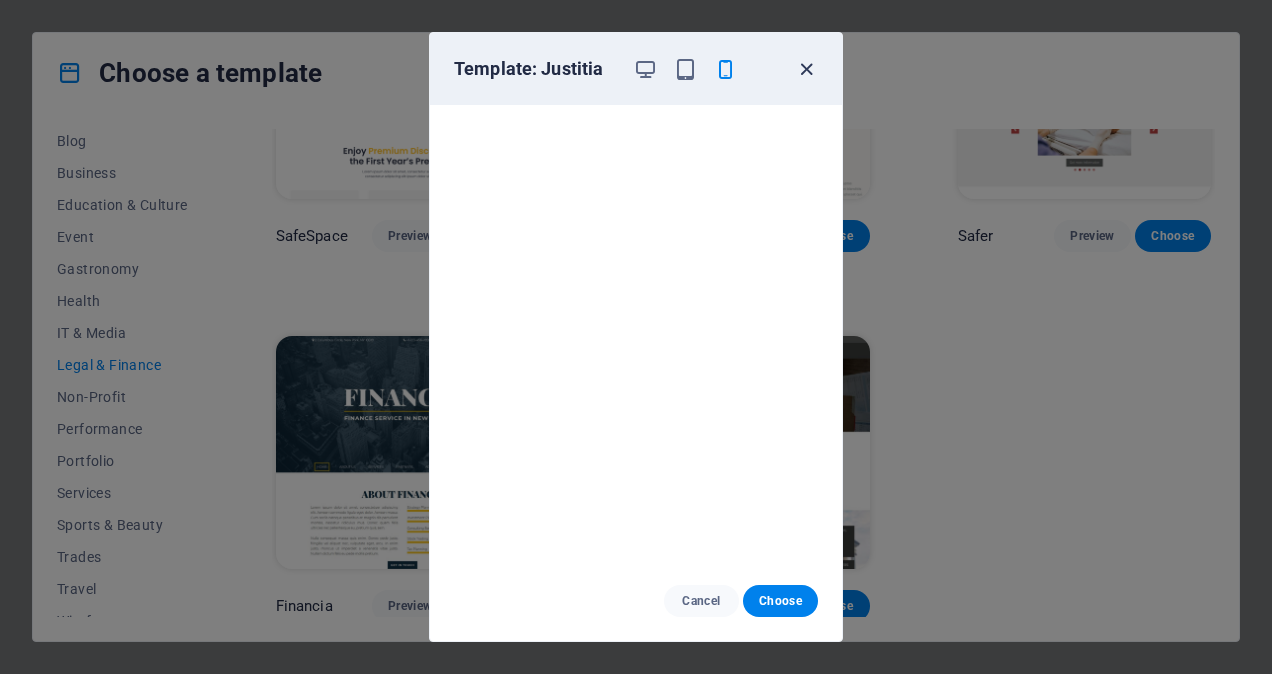 click at bounding box center [806, 69] 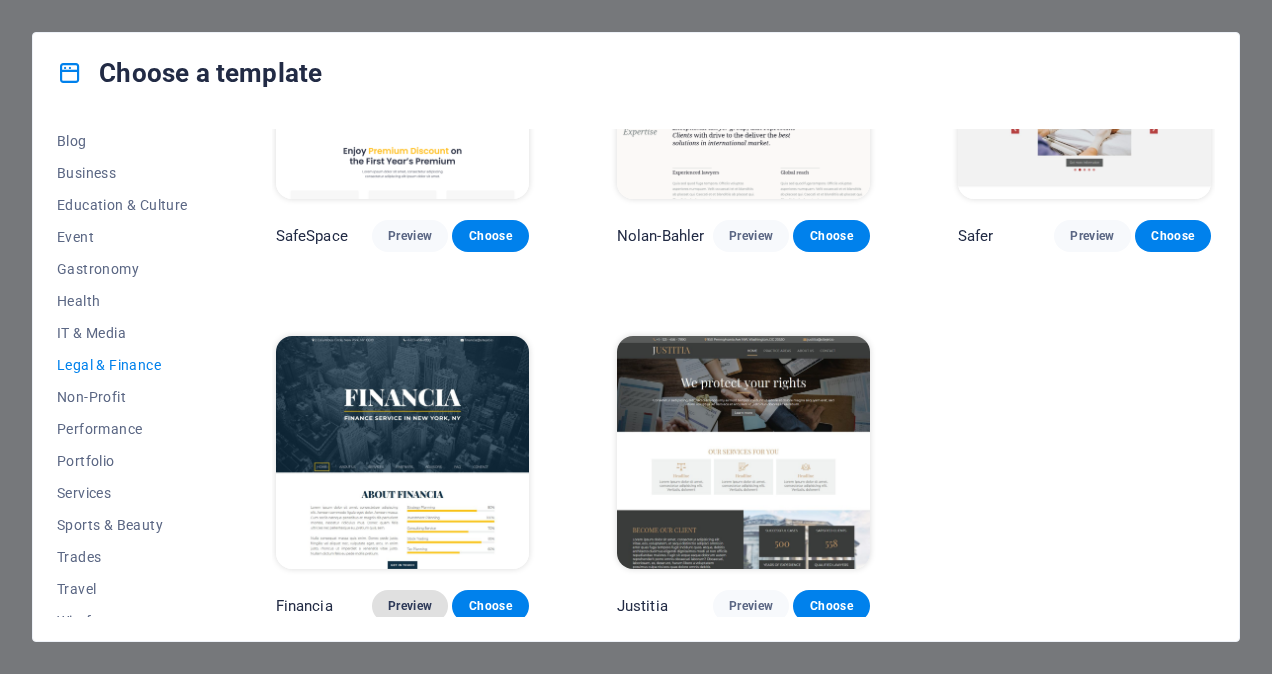 click on "Preview" at bounding box center [410, 606] 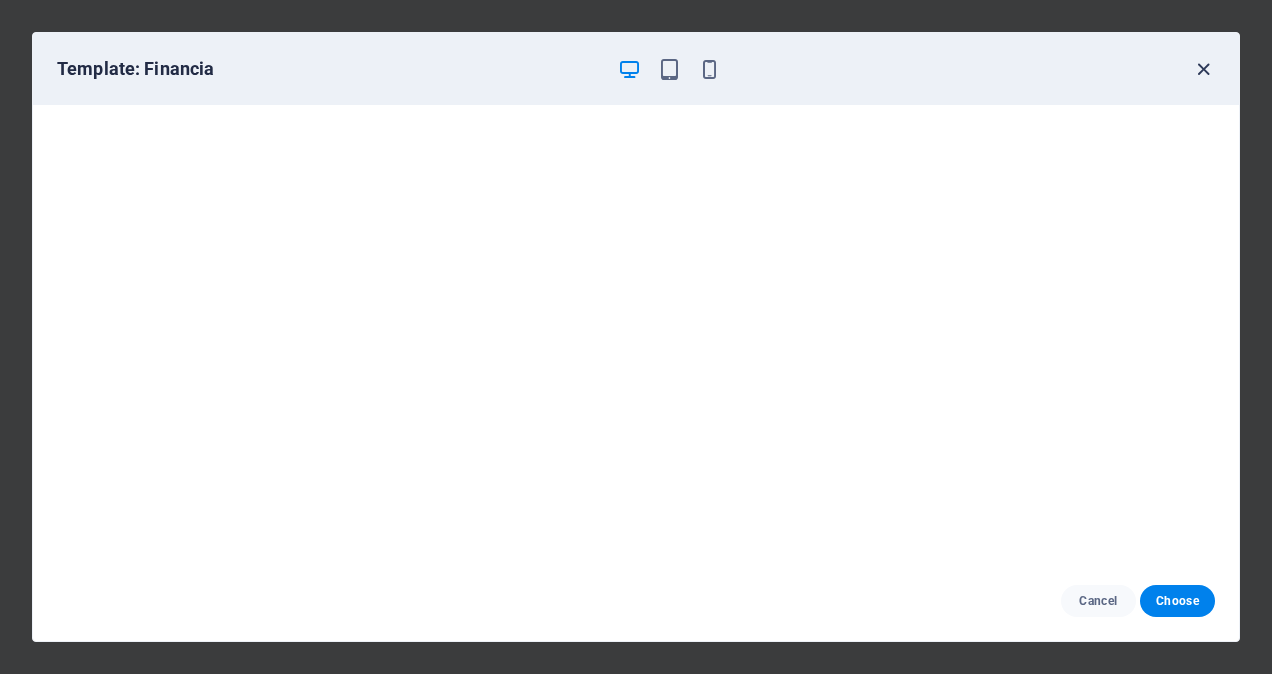 click at bounding box center [1203, 69] 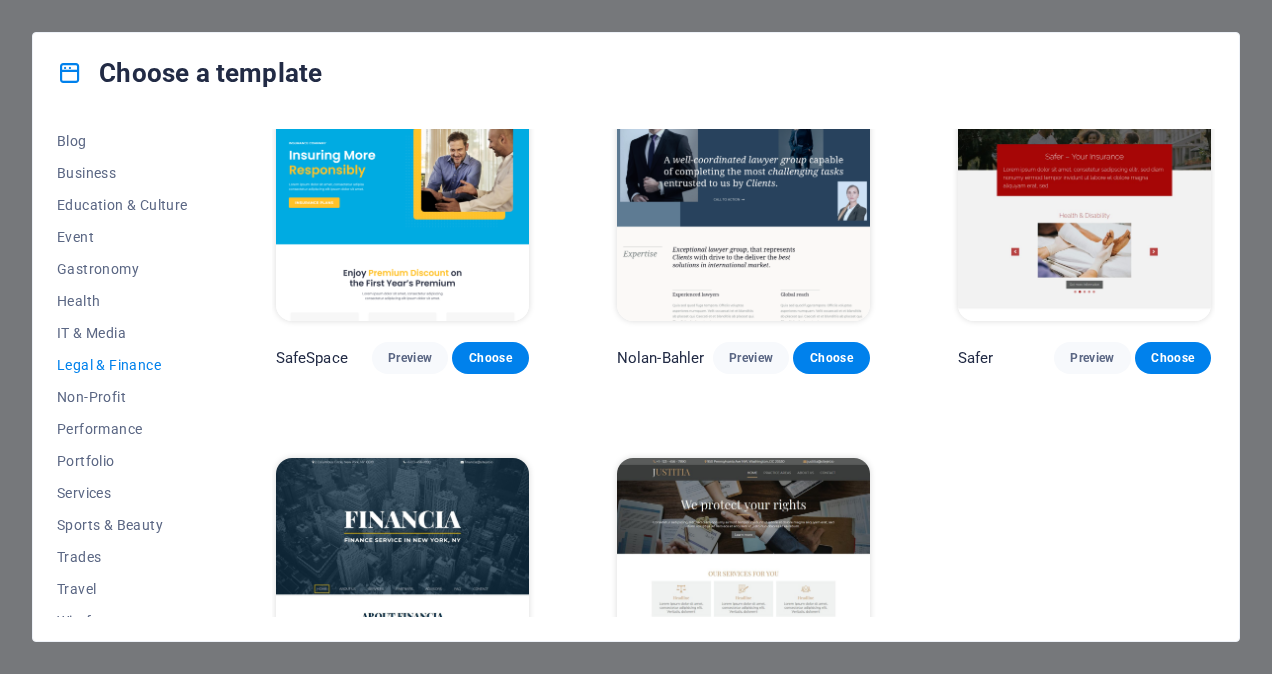 scroll, scrollTop: 0, scrollLeft: 0, axis: both 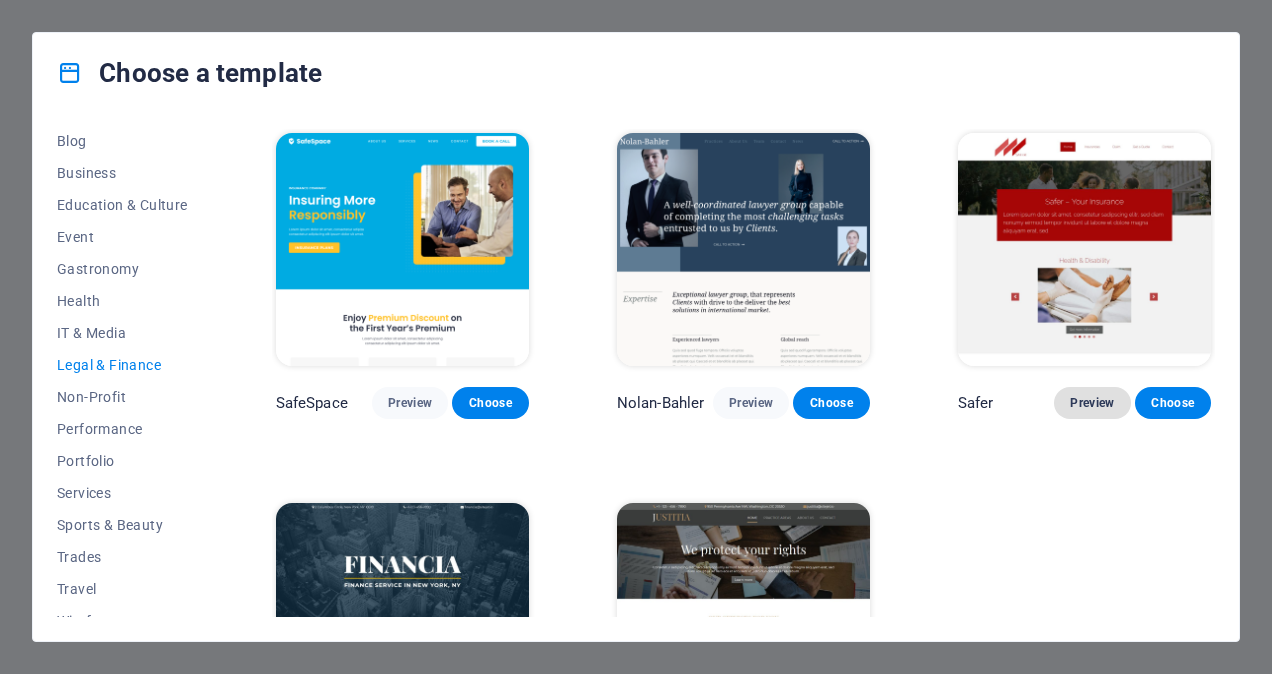 click on "Preview" at bounding box center (1092, 403) 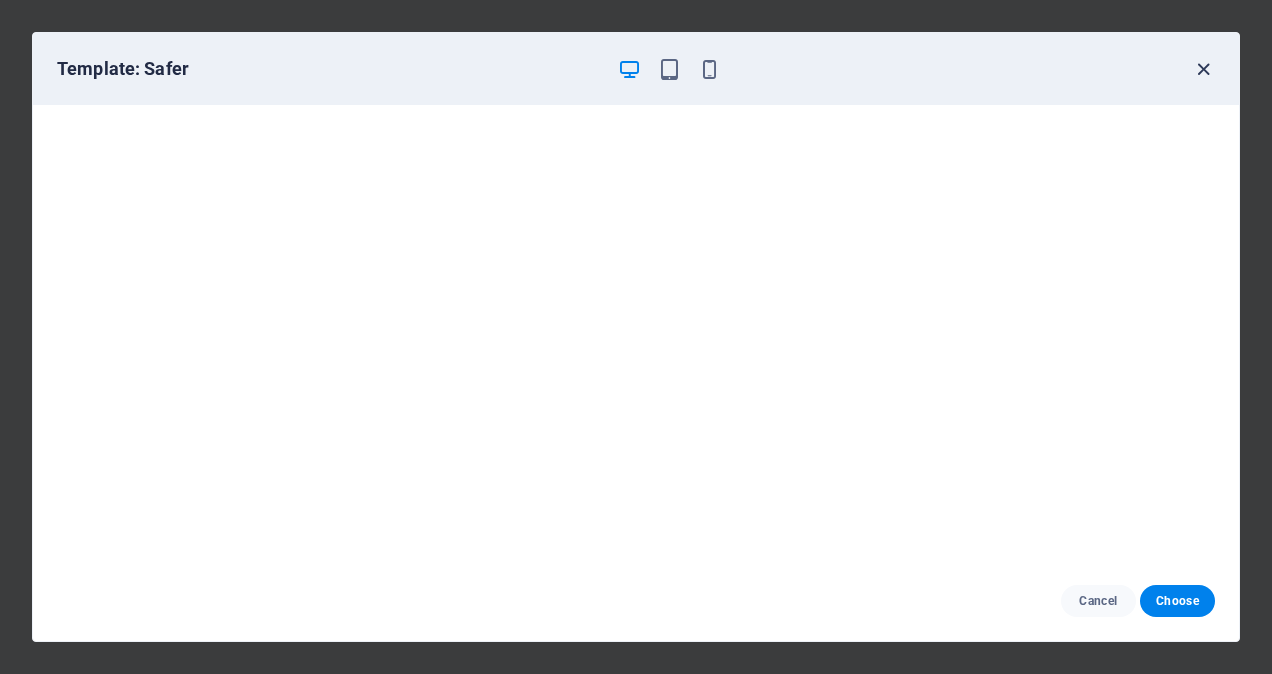 click at bounding box center (1203, 69) 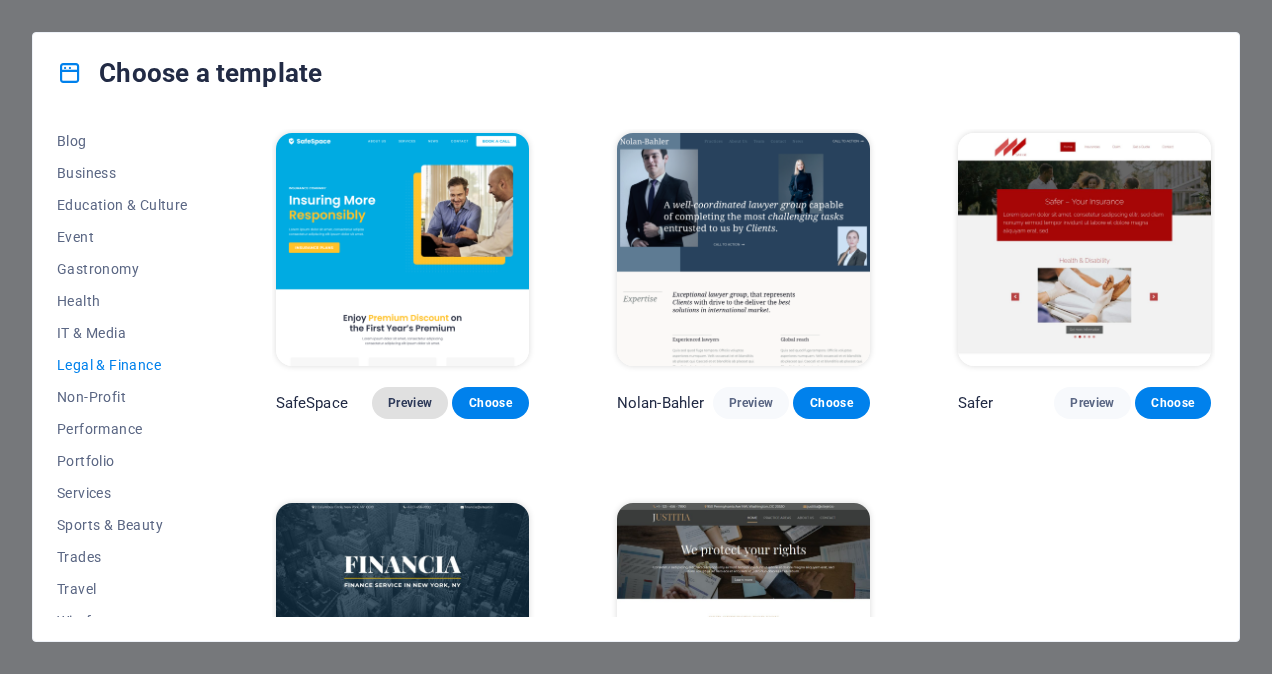 click on "Preview" at bounding box center [410, 403] 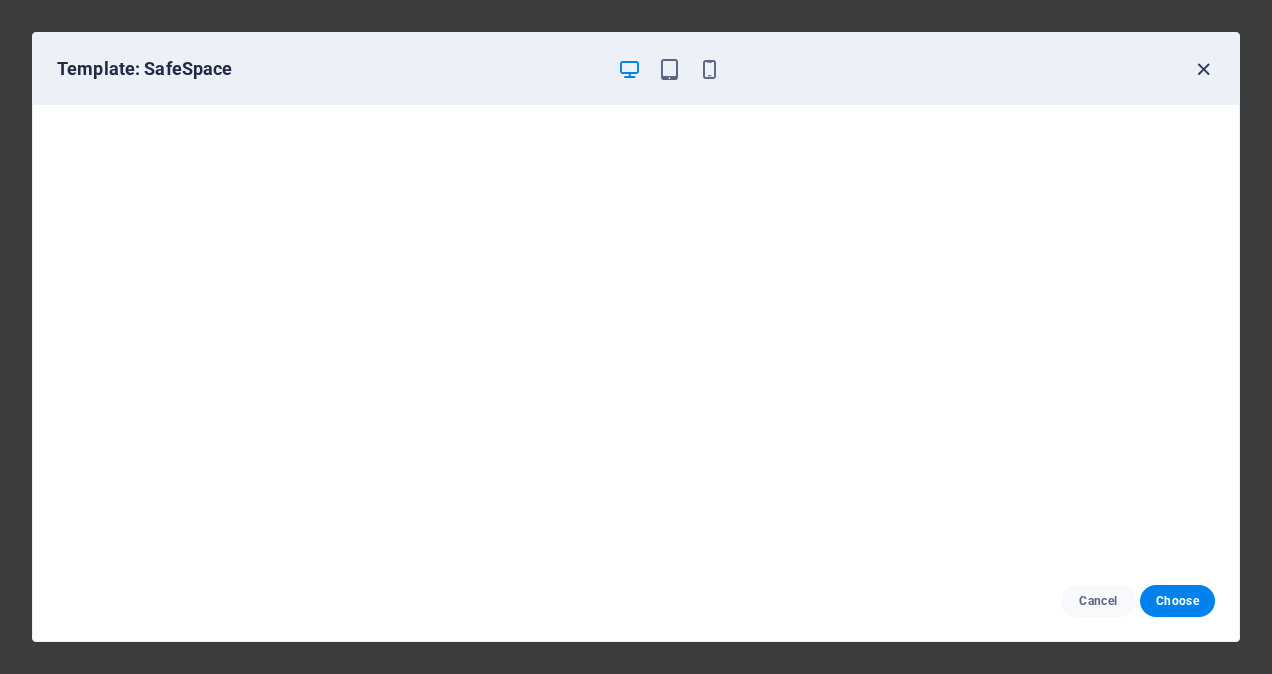 click at bounding box center (1203, 69) 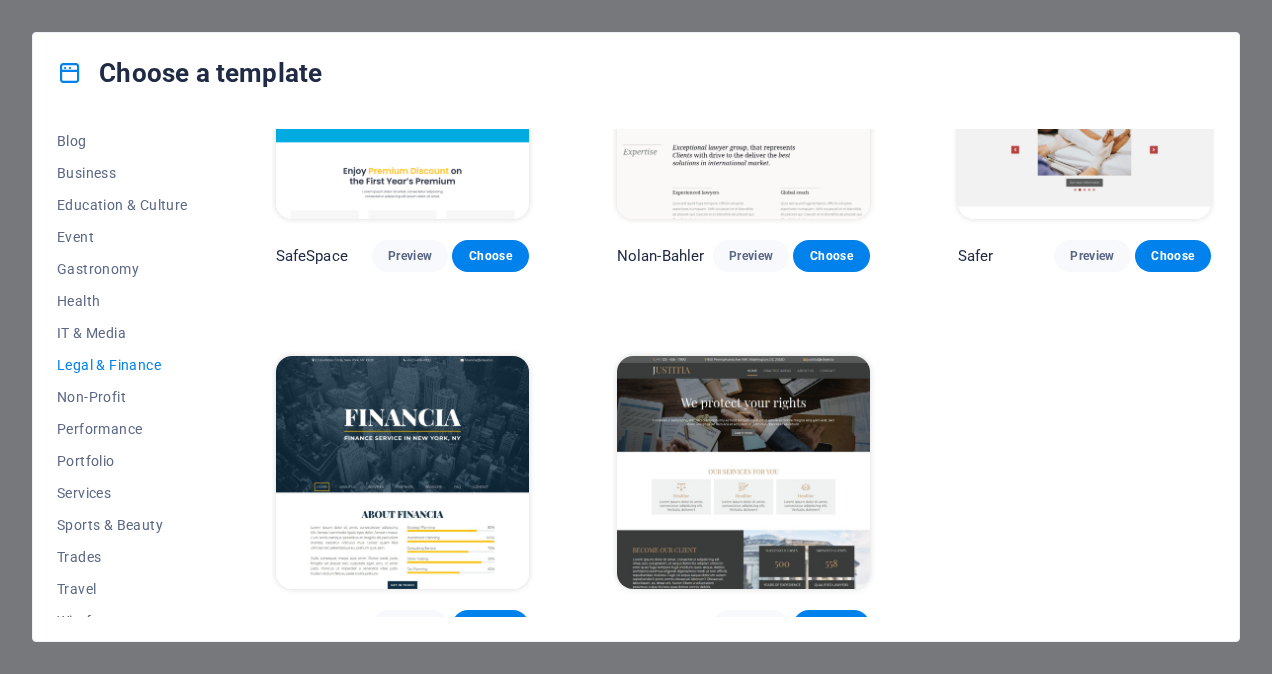 scroll, scrollTop: 167, scrollLeft: 0, axis: vertical 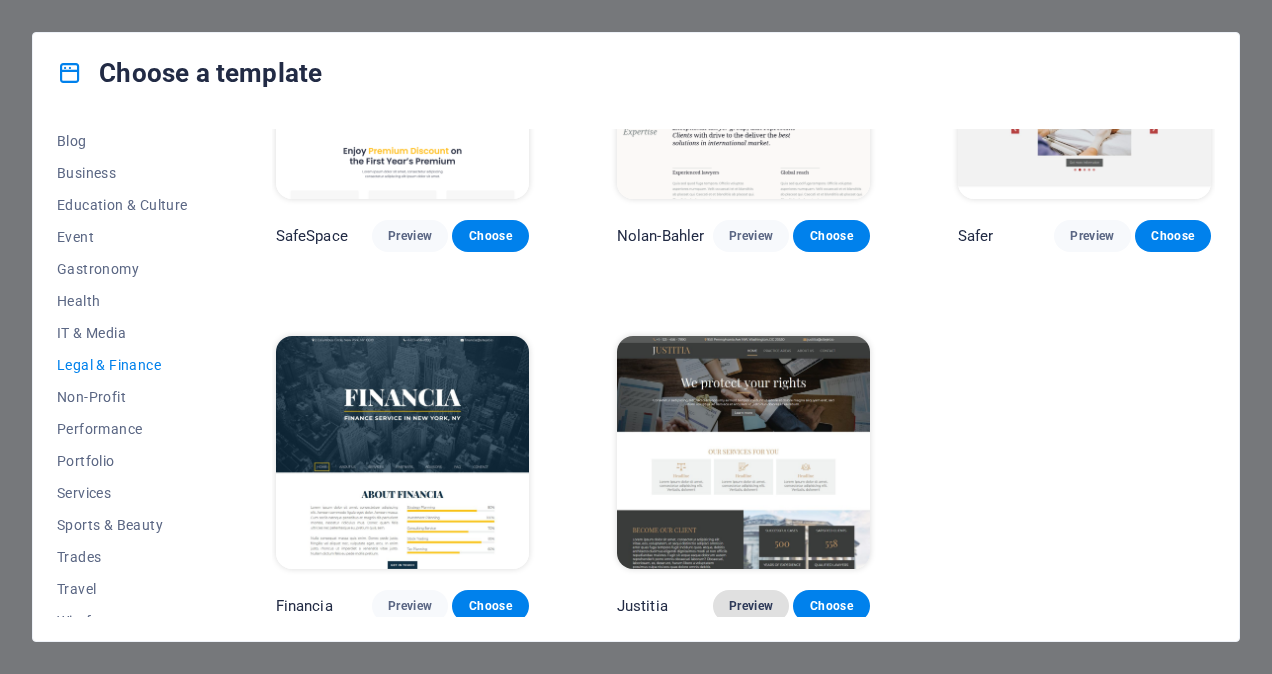 click on "Preview" at bounding box center (751, 606) 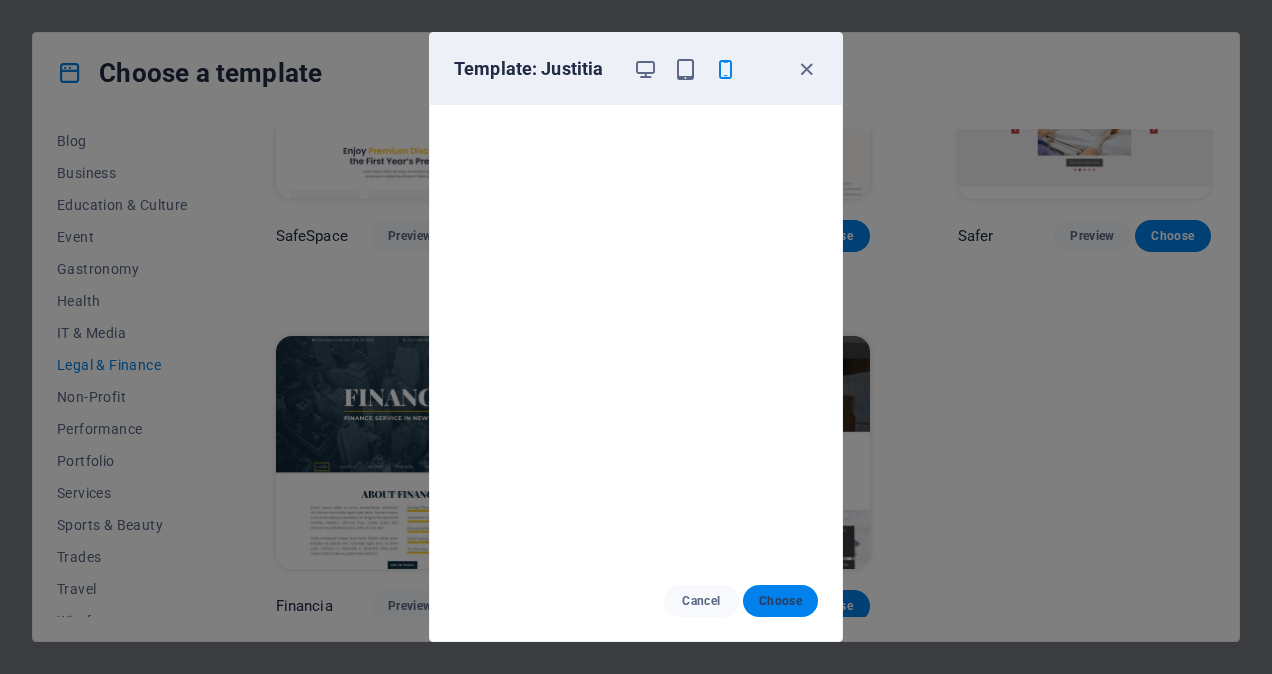 click on "Choose" at bounding box center (780, 601) 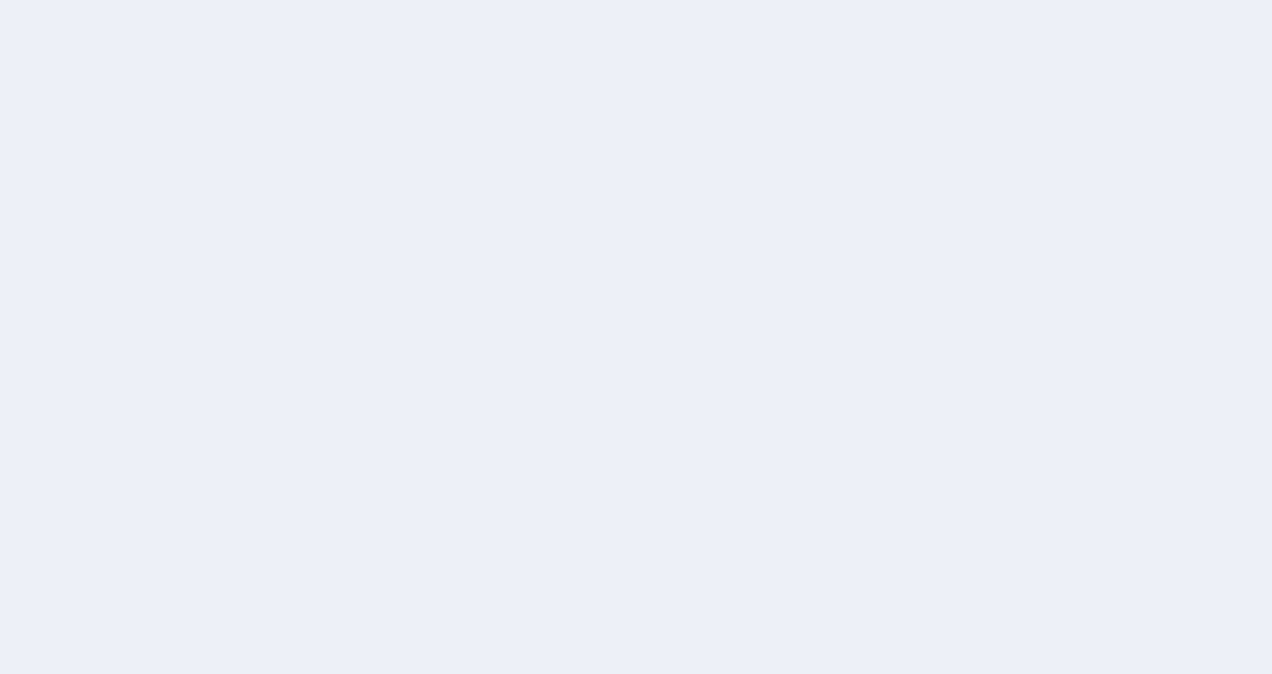 scroll, scrollTop: 0, scrollLeft: 0, axis: both 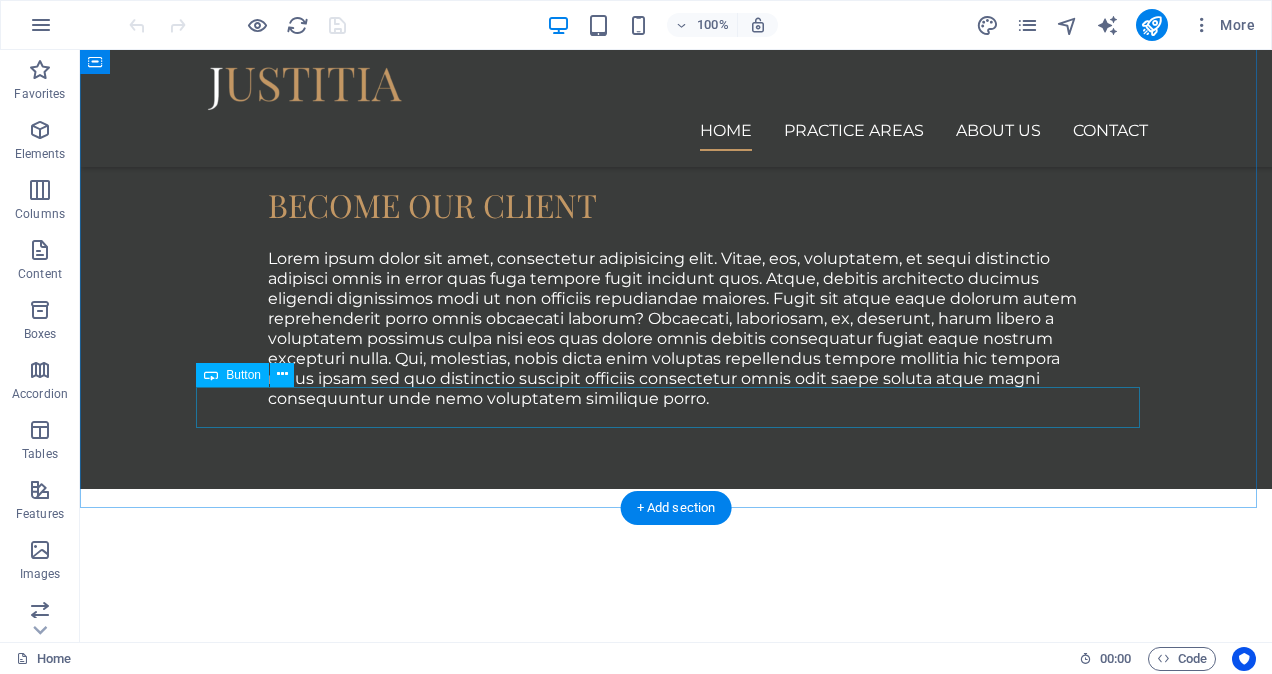 click on "See all our practice areas" at bounding box center (676, 4154) 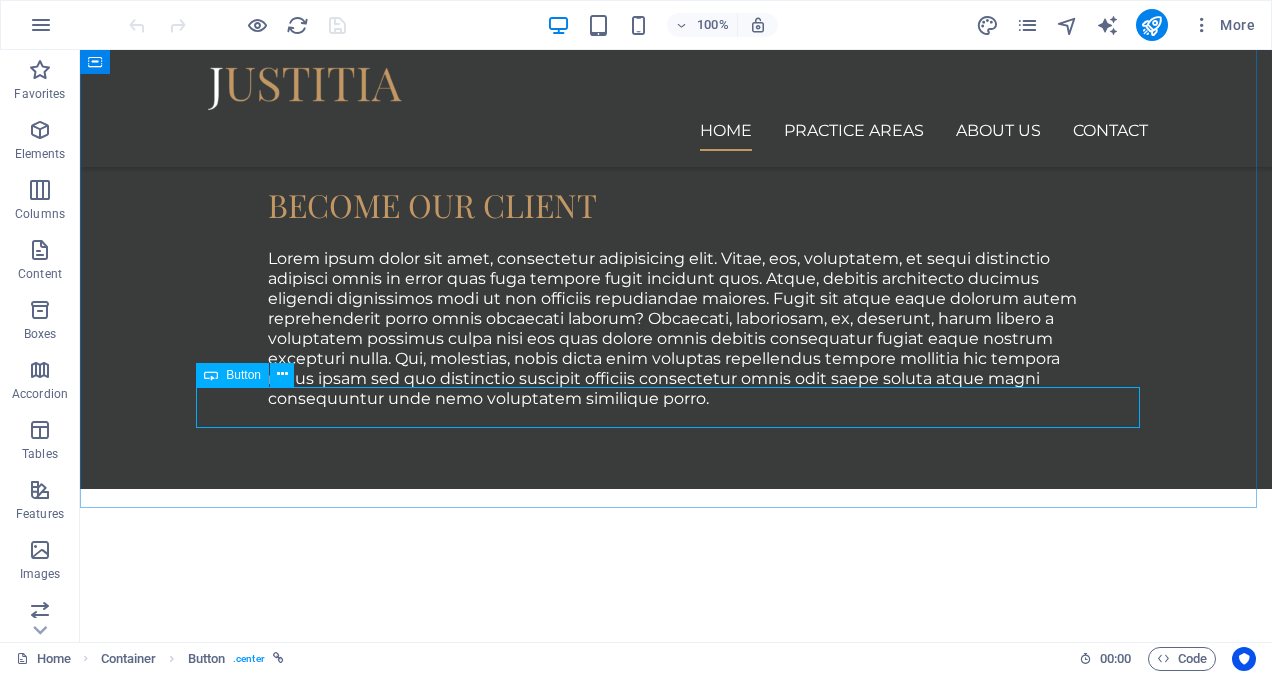 click on "Button" at bounding box center [243, 375] 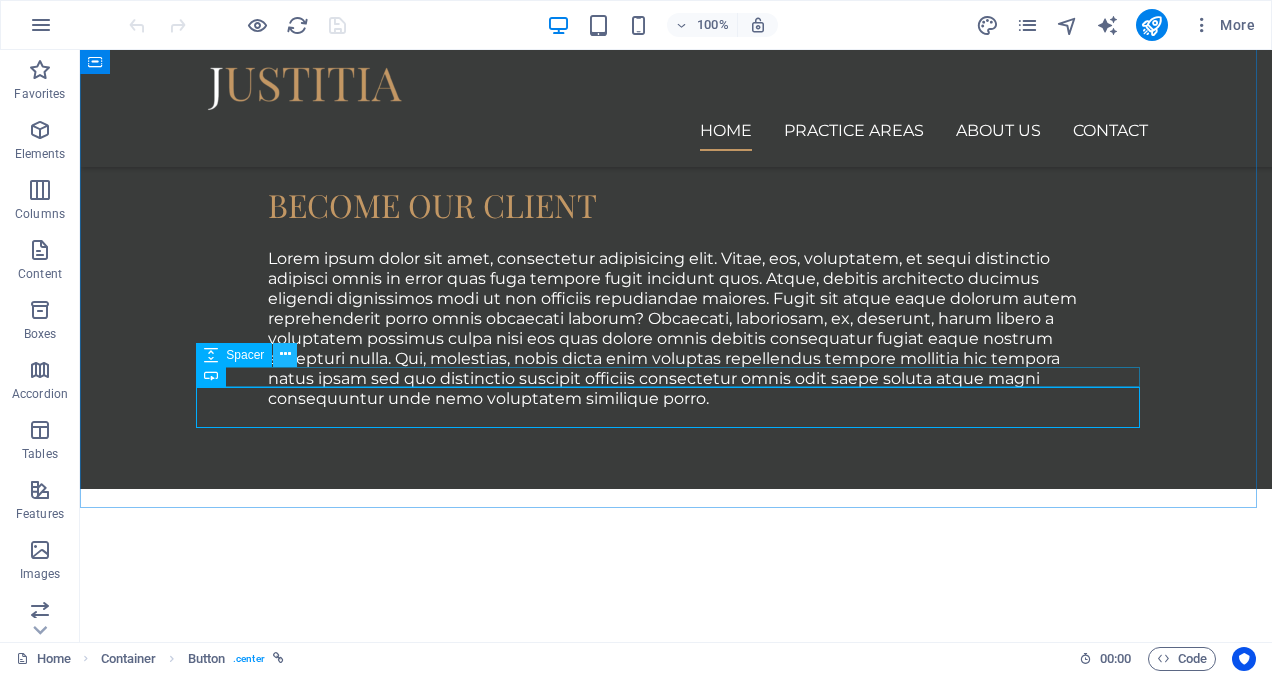 click at bounding box center (285, 354) 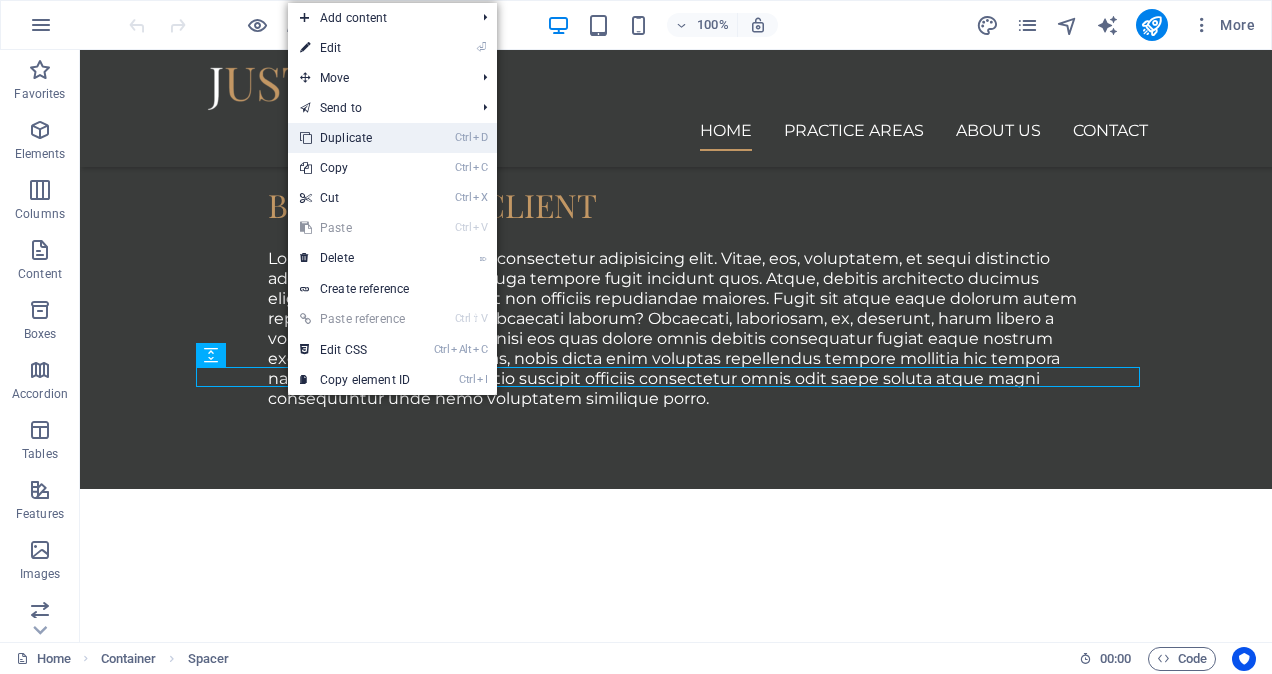 click on "Ctrl D  Duplicate" at bounding box center [355, 138] 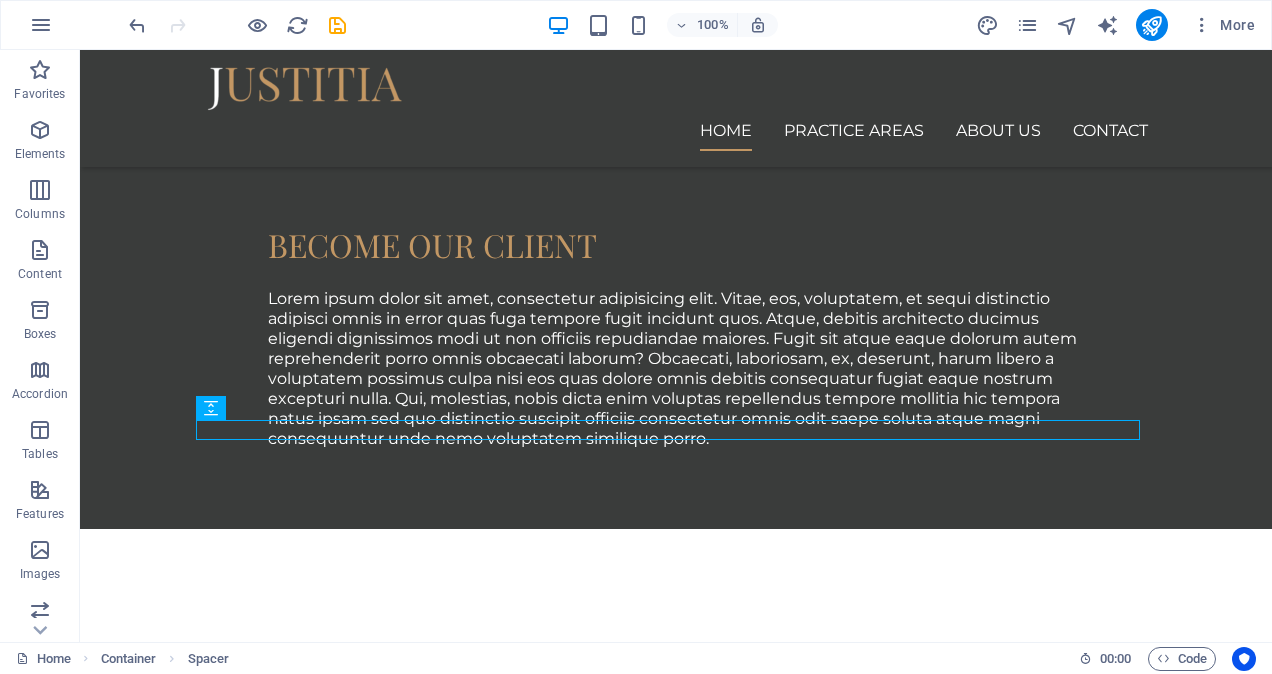 scroll, scrollTop: 1652, scrollLeft: 0, axis: vertical 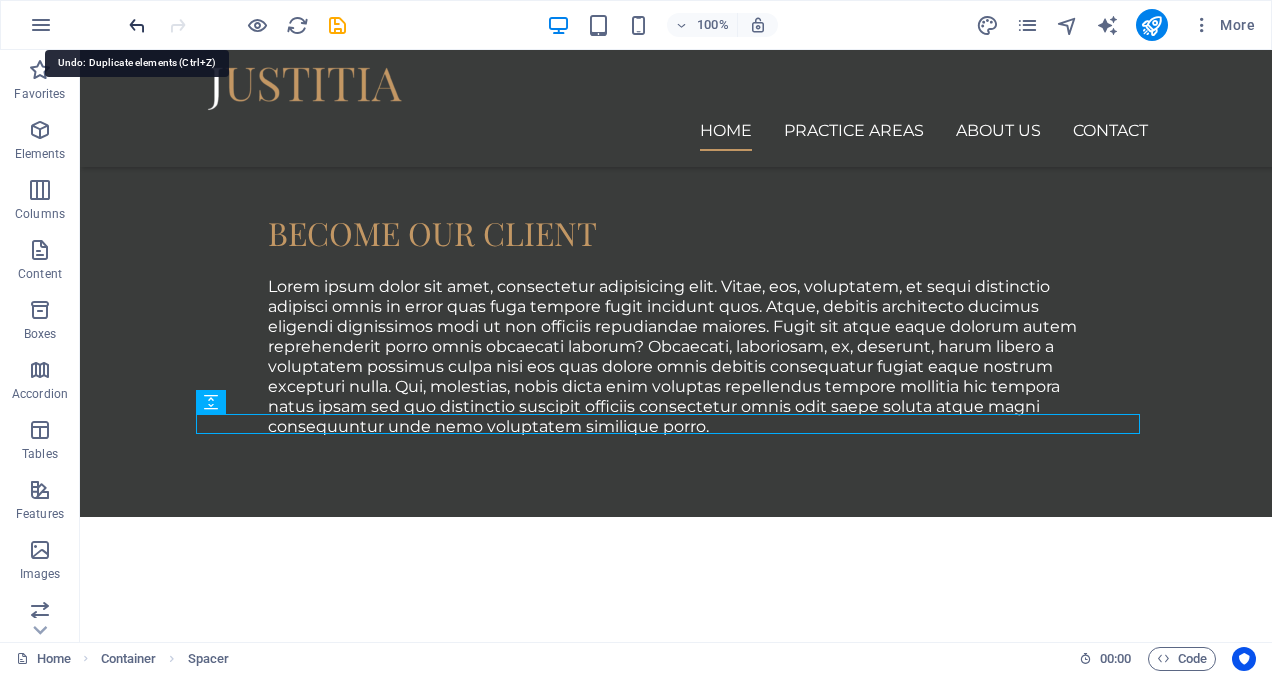 click at bounding box center [137, 25] 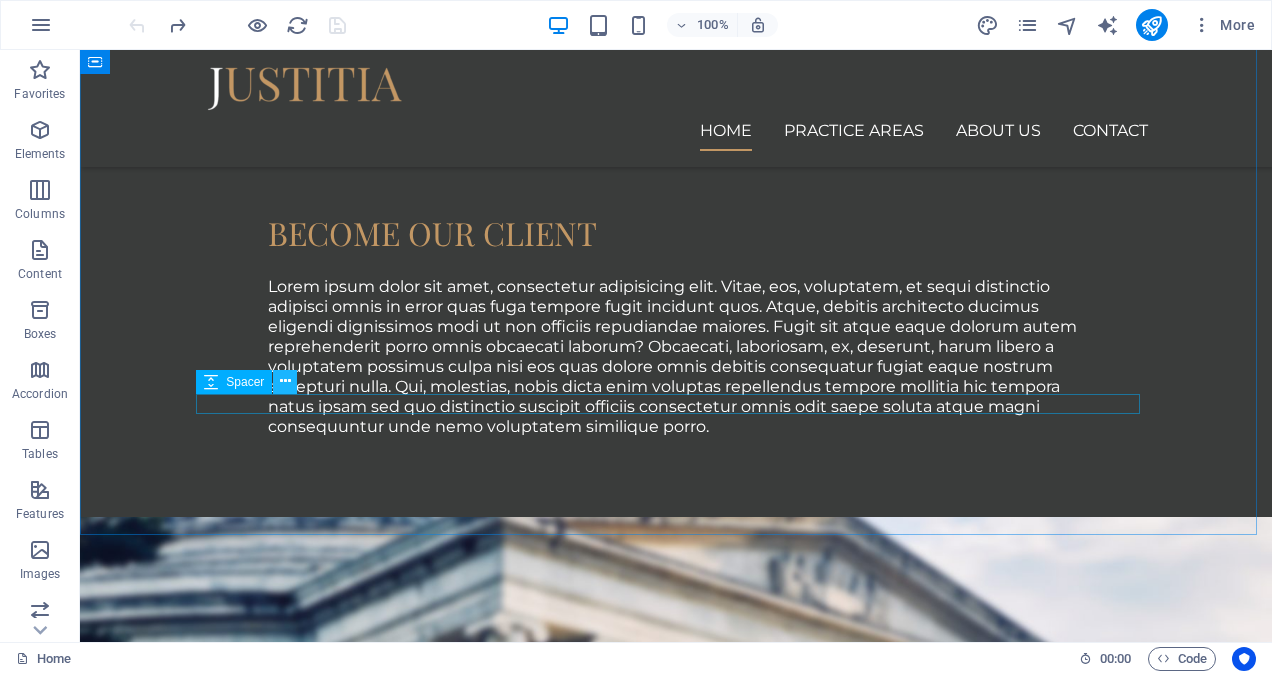 click at bounding box center [285, 381] 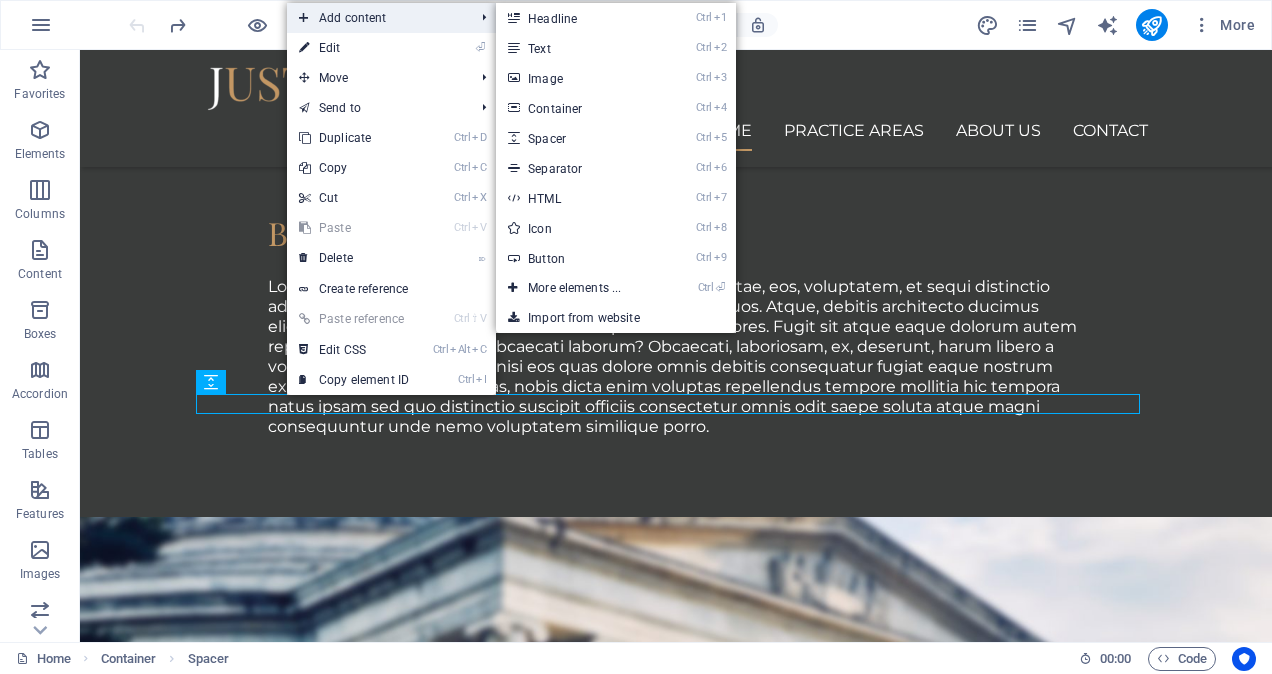 click on "Add content" at bounding box center (376, 18) 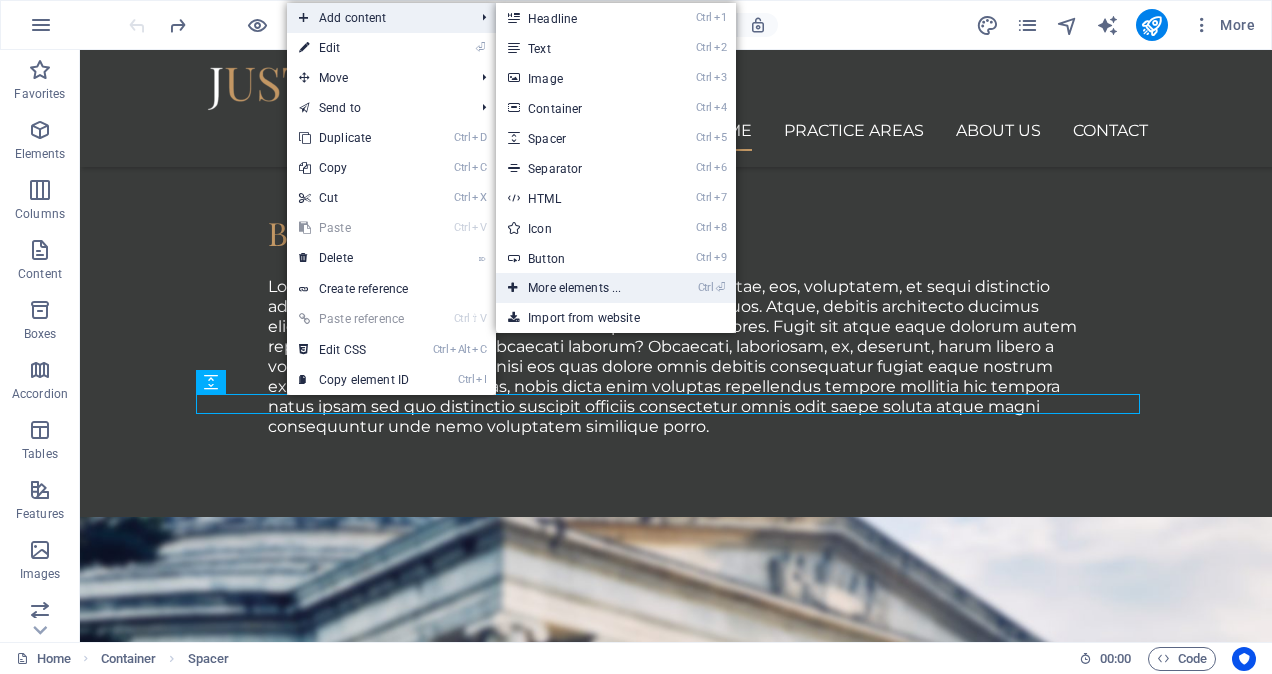 click on "Ctrl ⏎  More elements ..." at bounding box center (578, 288) 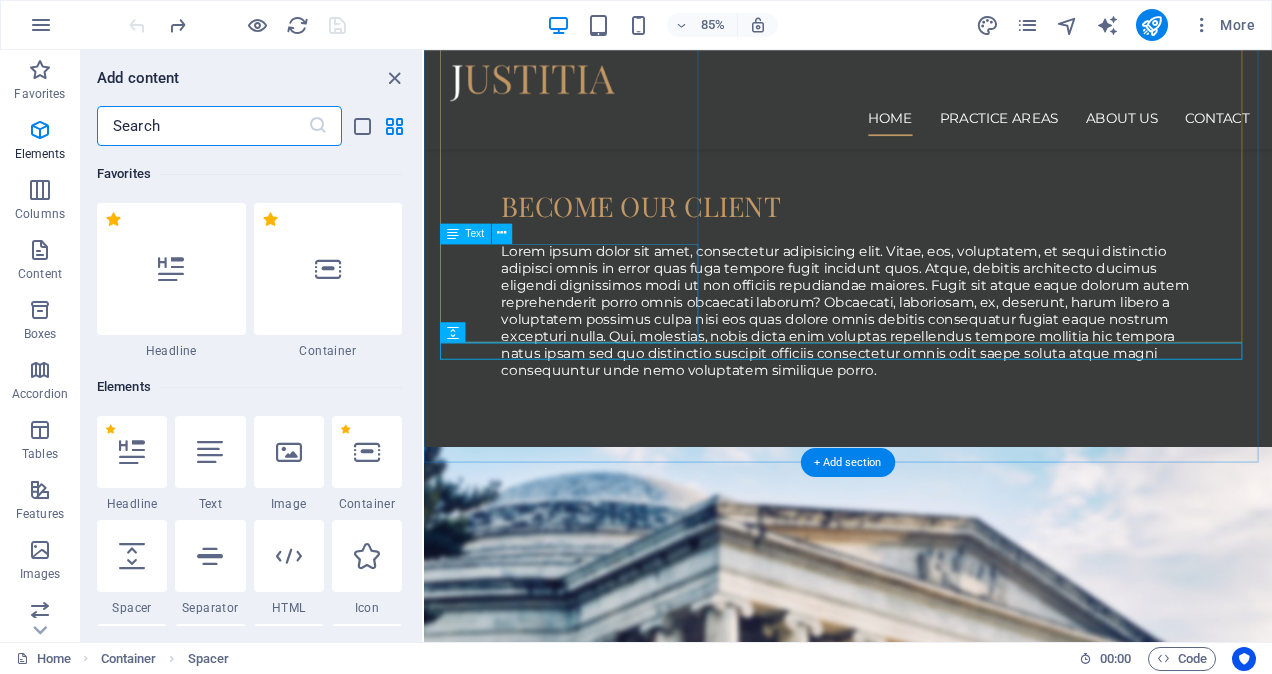 scroll, scrollTop: 1732, scrollLeft: 0, axis: vertical 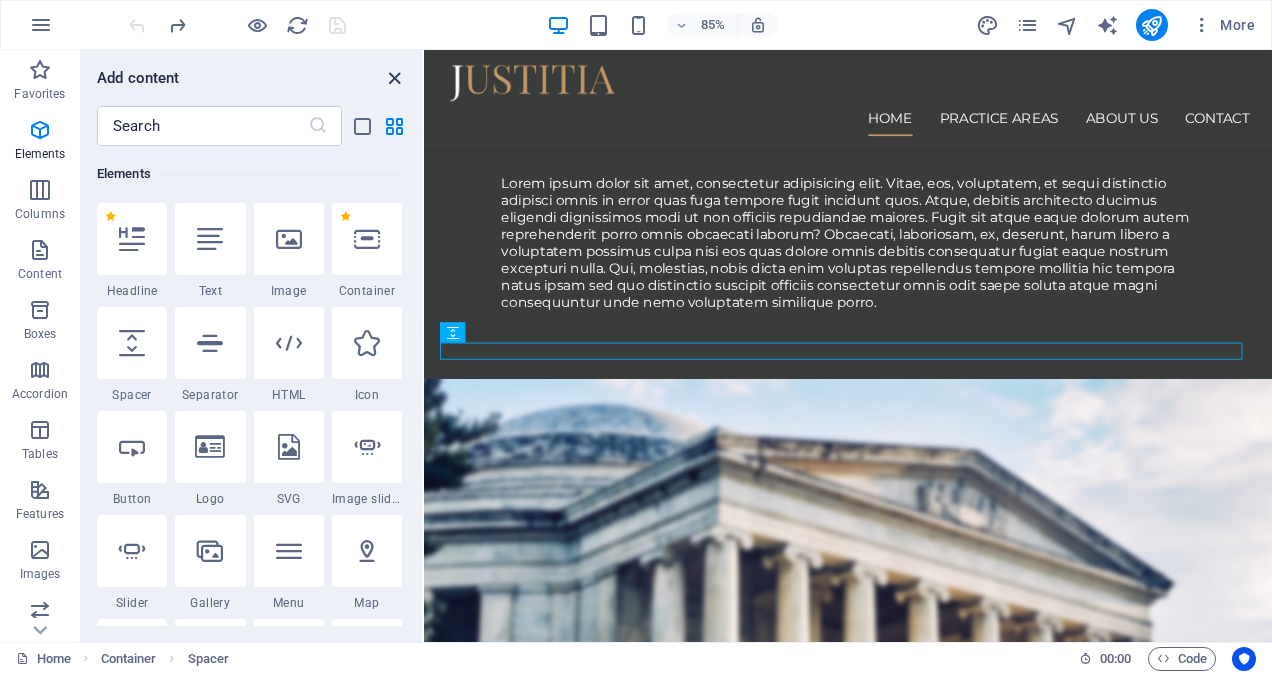 click at bounding box center (394, 78) 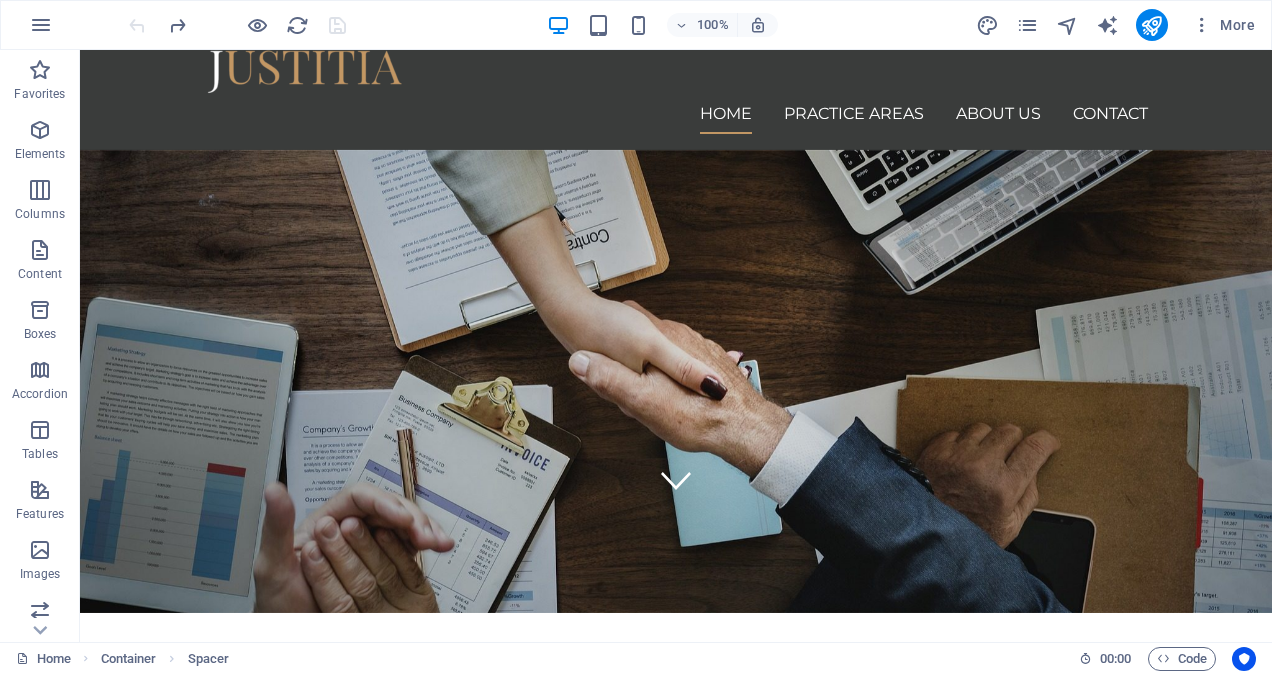 scroll, scrollTop: 0, scrollLeft: 0, axis: both 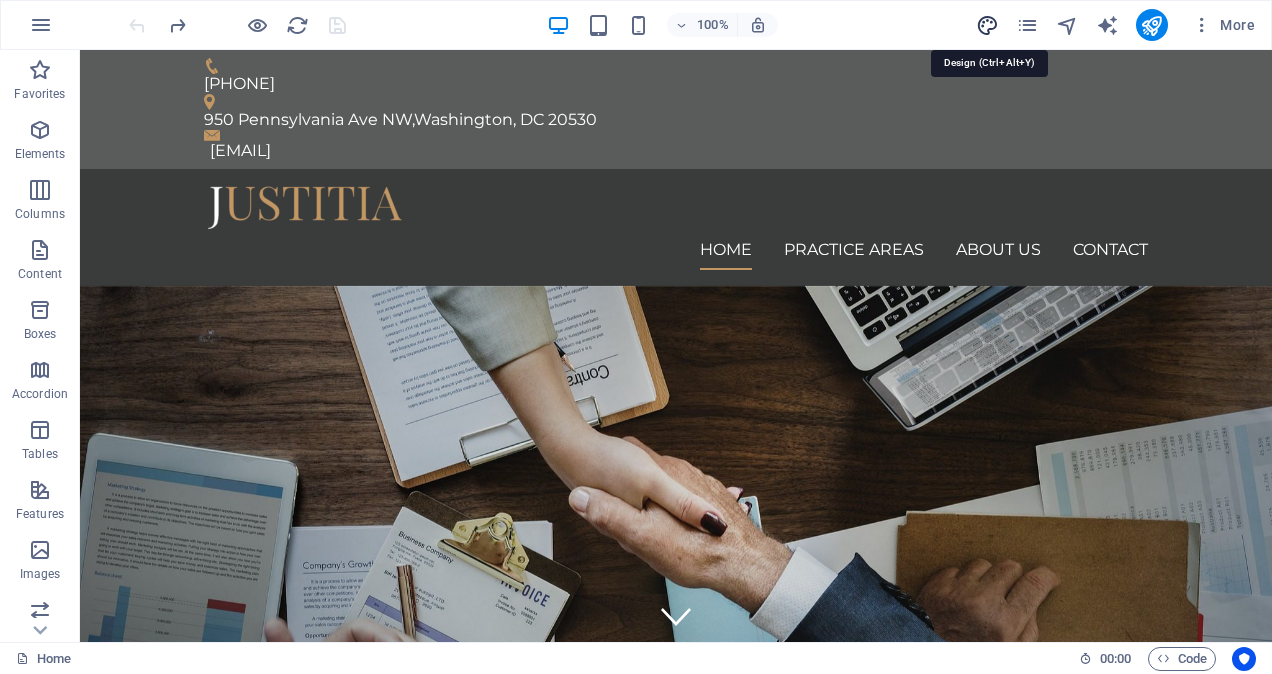 click at bounding box center (987, 25) 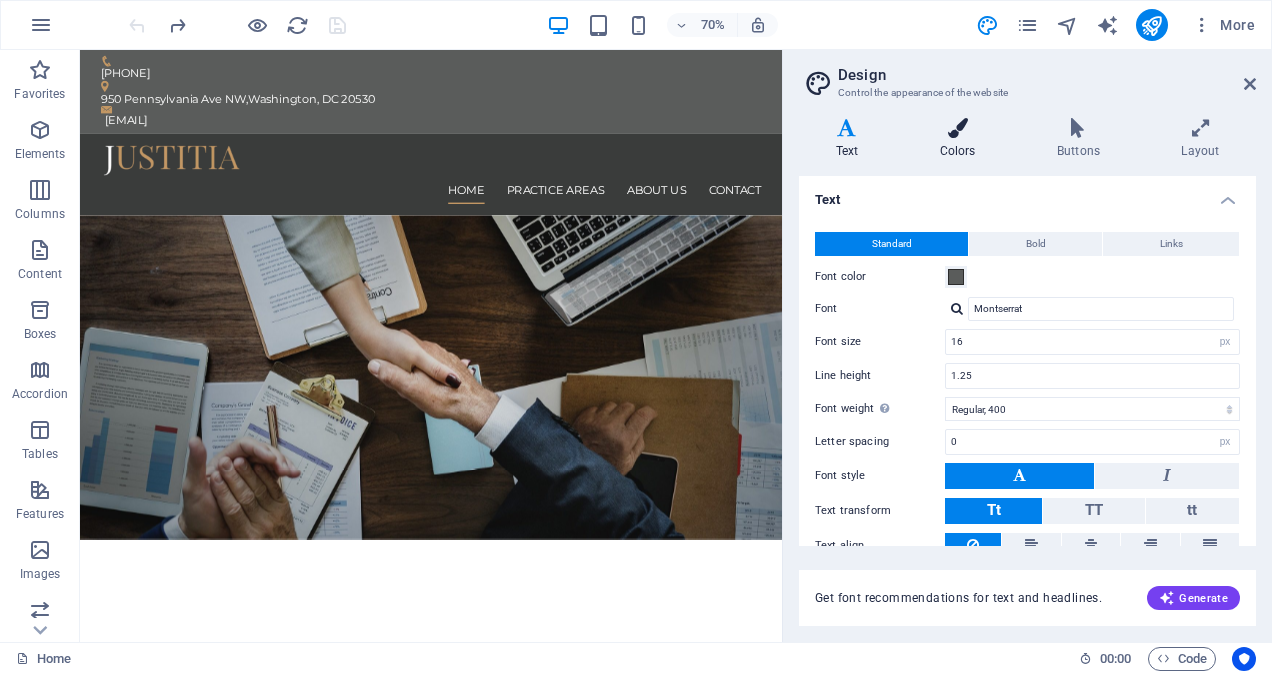 click on "Colors" at bounding box center [961, 139] 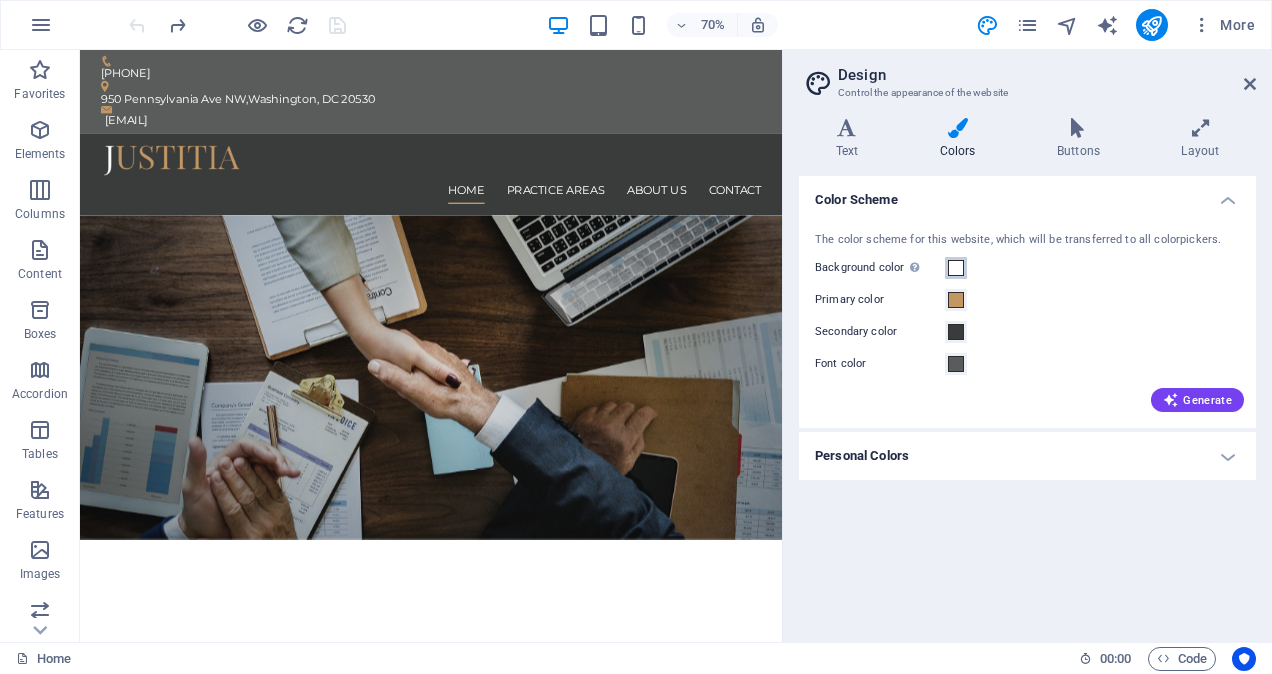 click at bounding box center (956, 268) 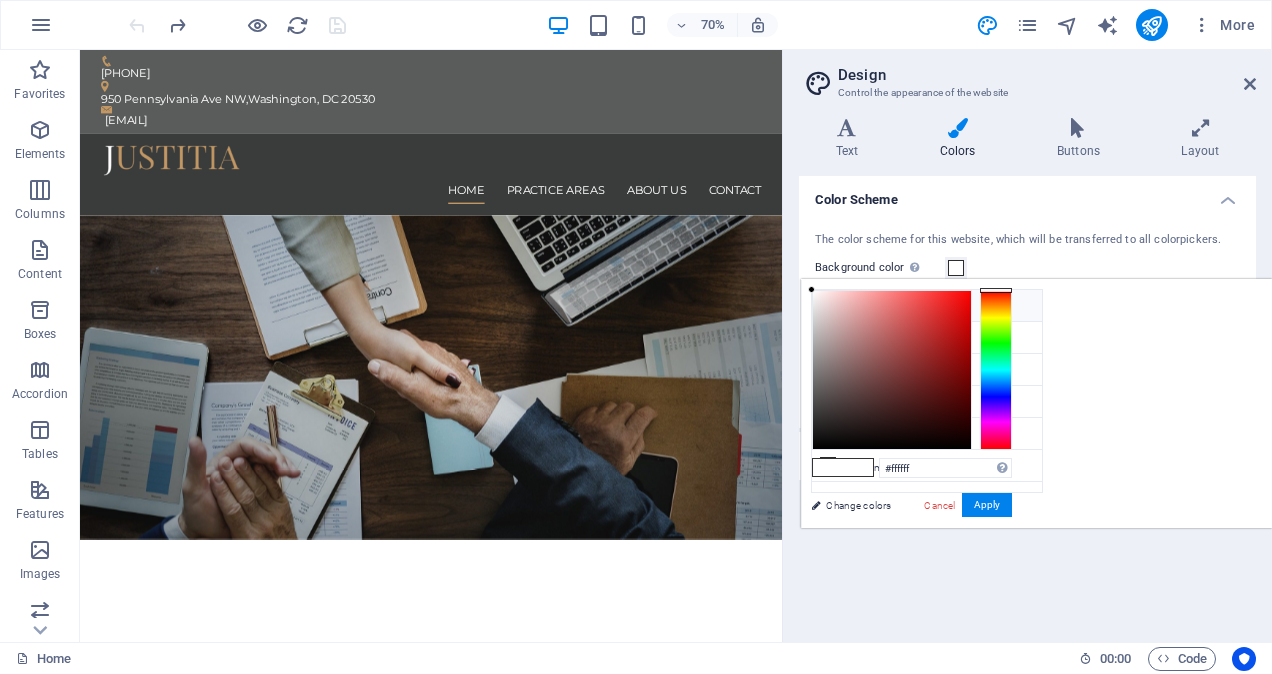 click at bounding box center [828, 305] 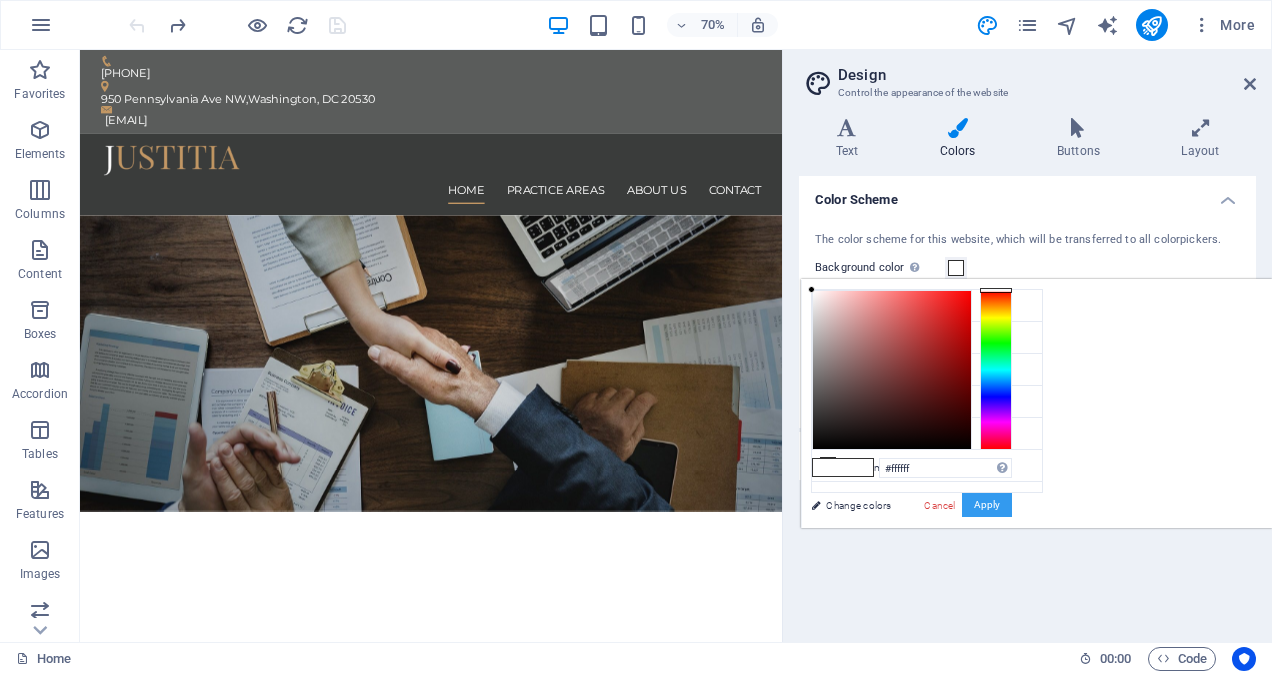 click on "Apply" at bounding box center (987, 505) 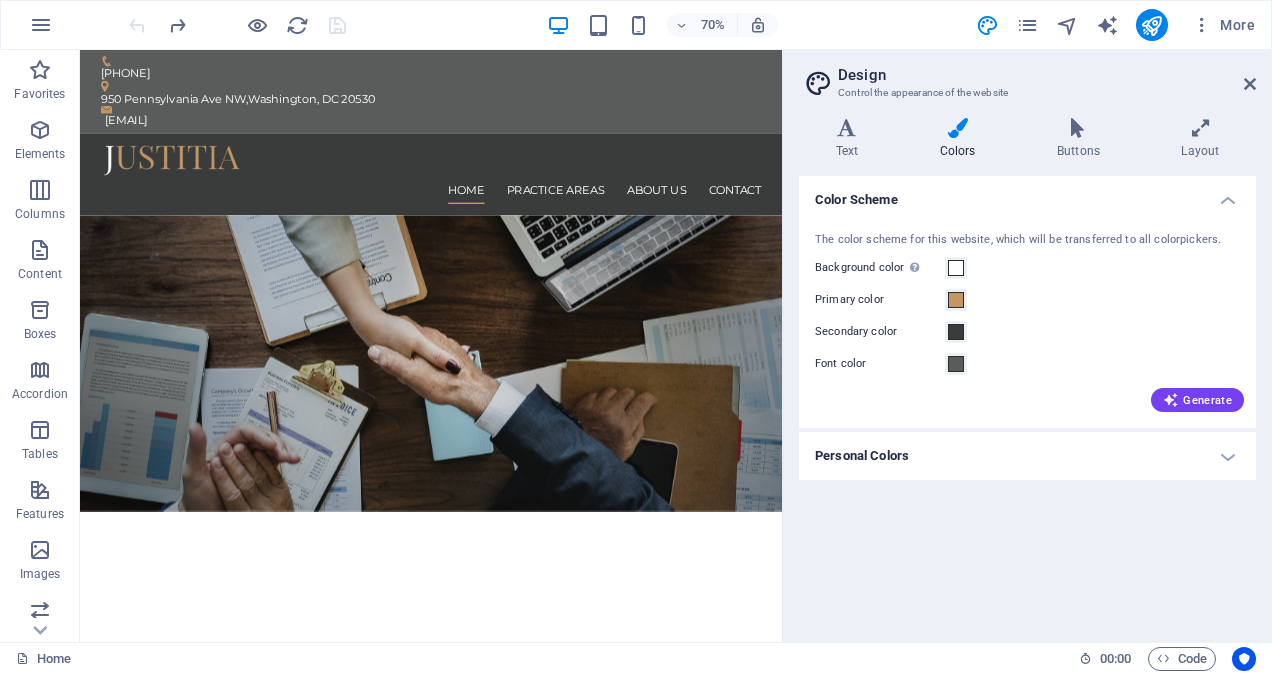 click on "Personal Colors" at bounding box center (1027, 456) 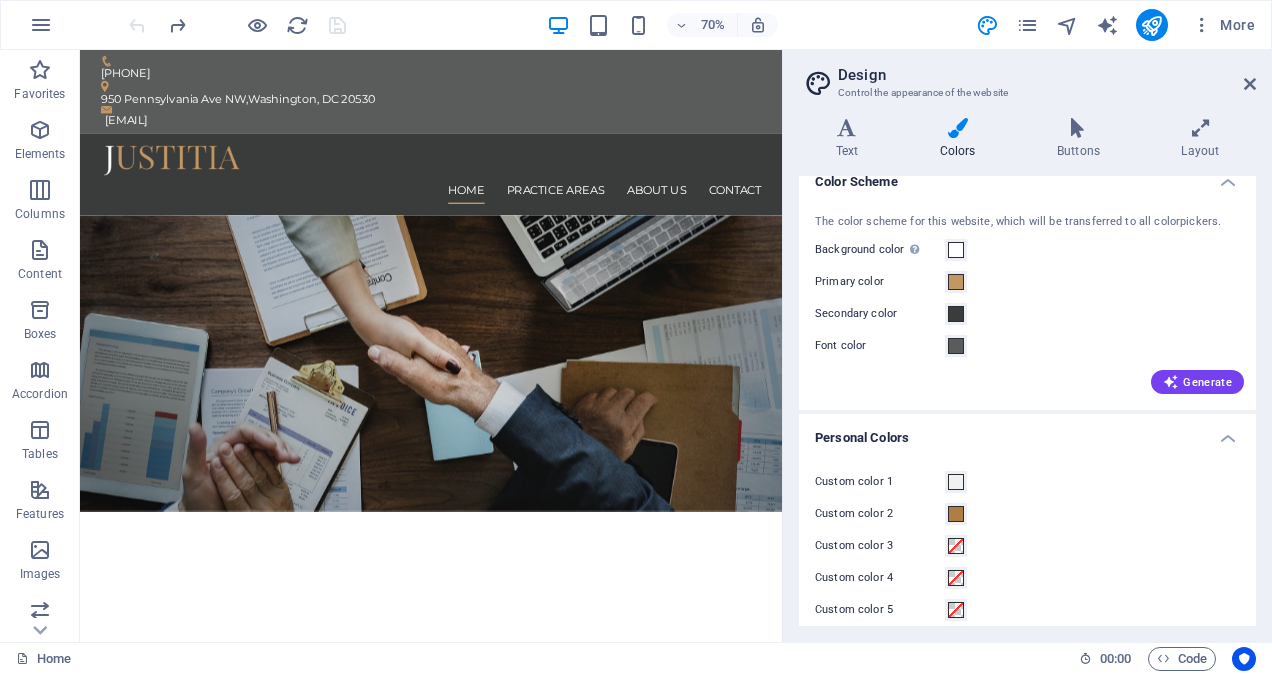 scroll, scrollTop: 34, scrollLeft: 0, axis: vertical 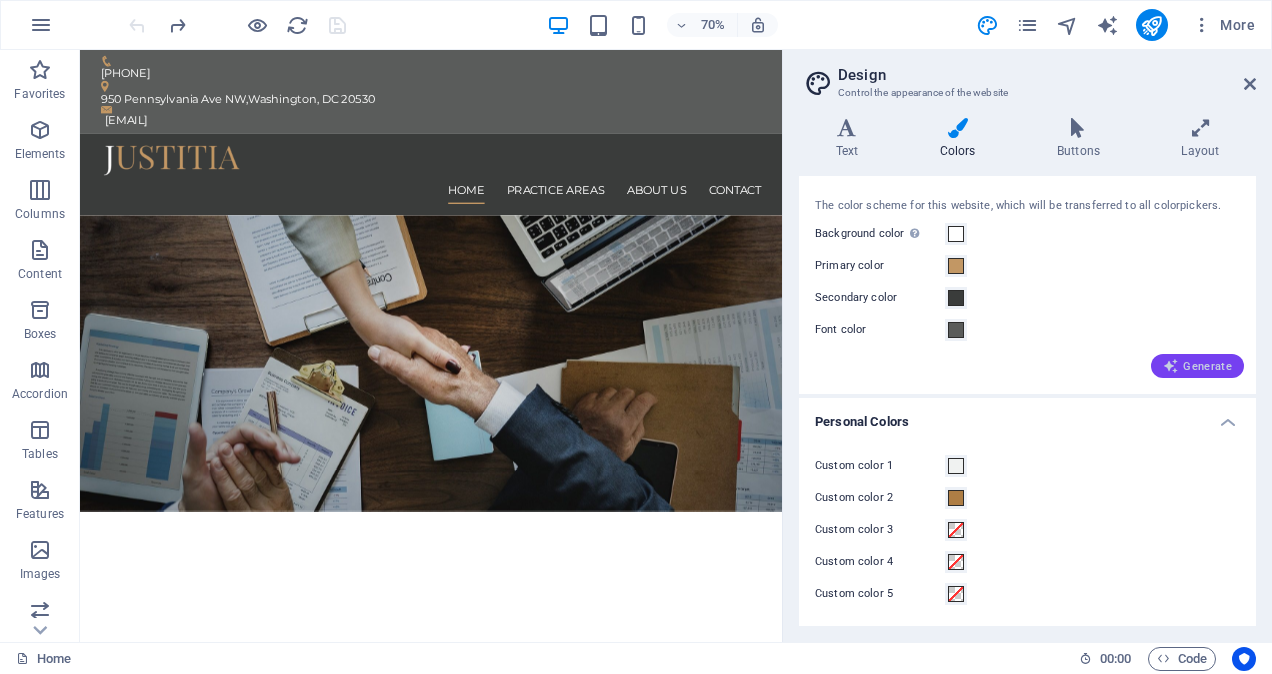 click on "Generate" at bounding box center (1197, 366) 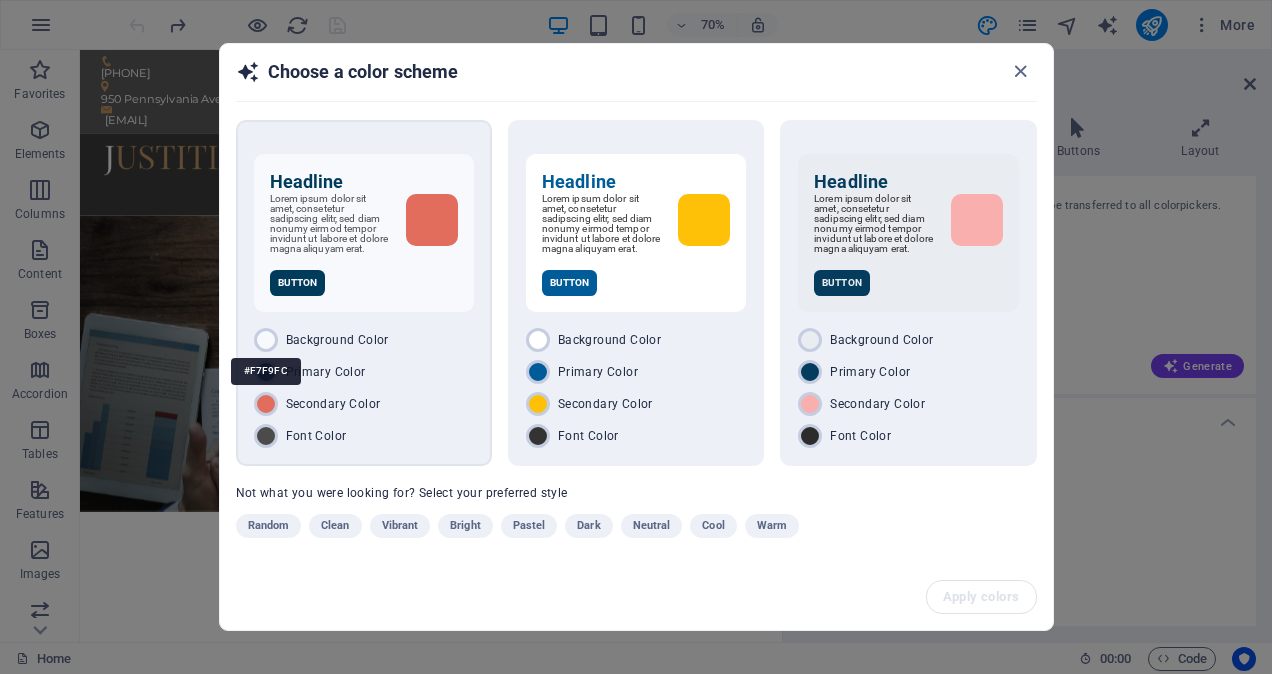 click at bounding box center [266, 340] 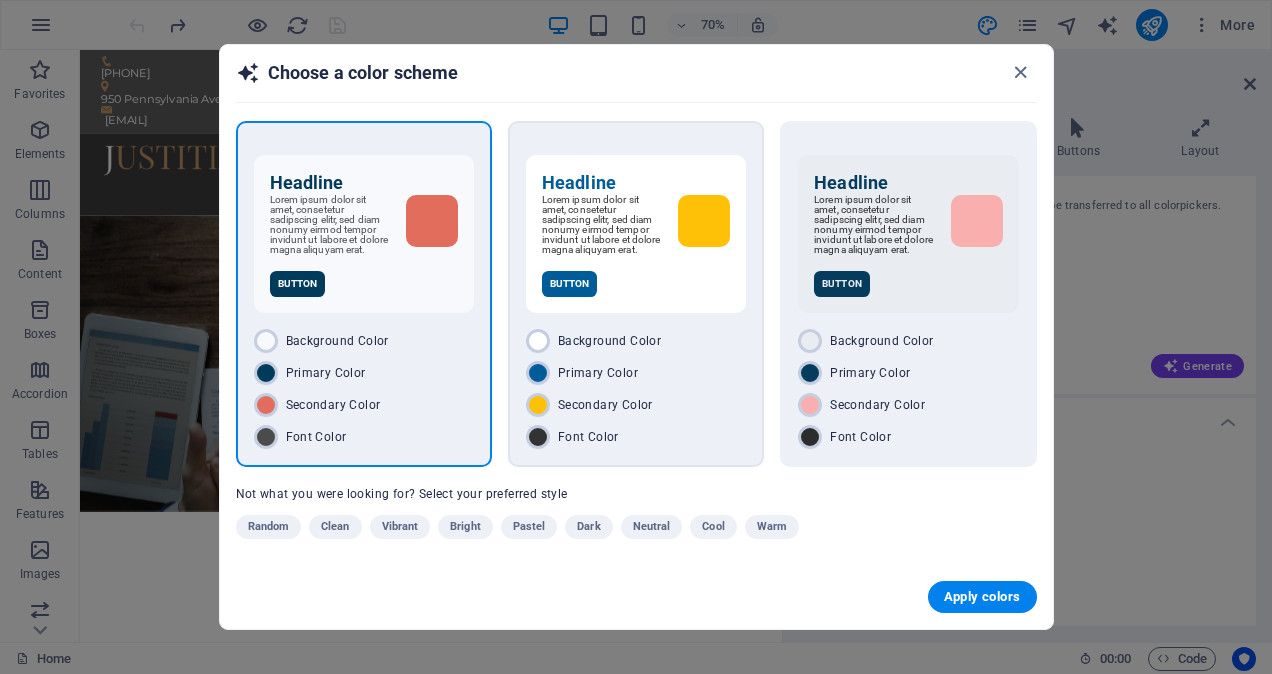 click on "Background Color Primary Color Secondary Color Font Color" at bounding box center [636, 389] 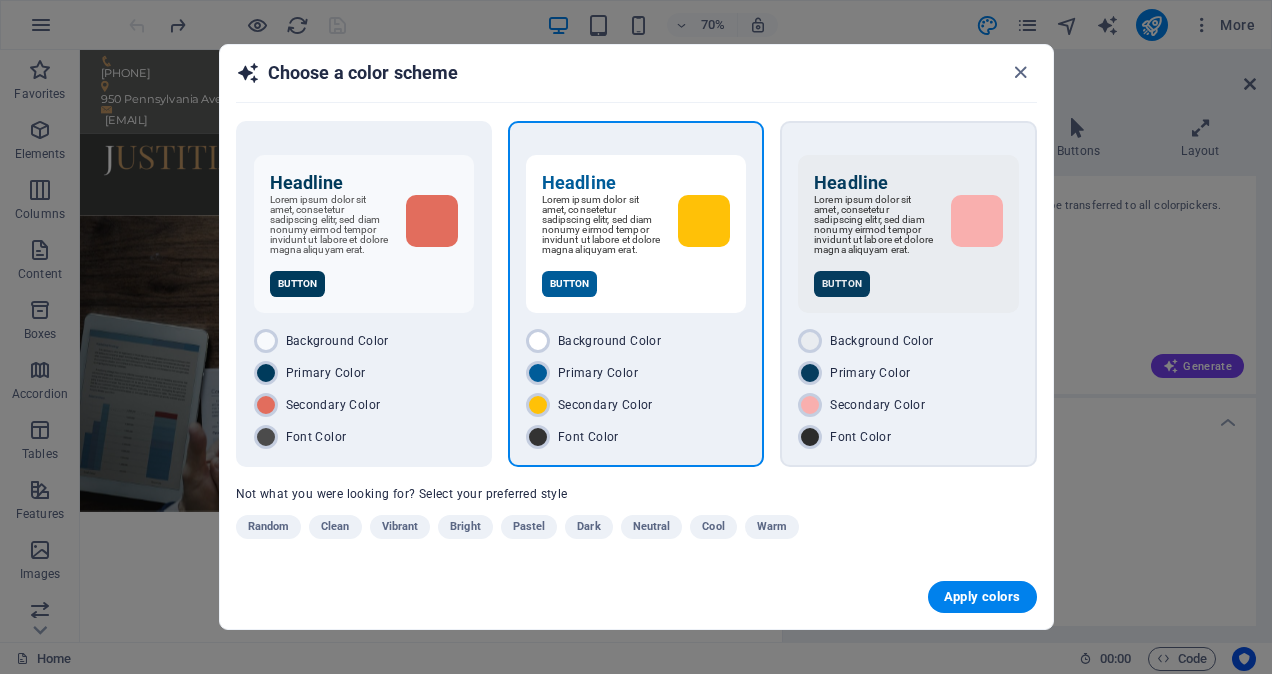 click on "Font Color" at bounding box center [908, 437] 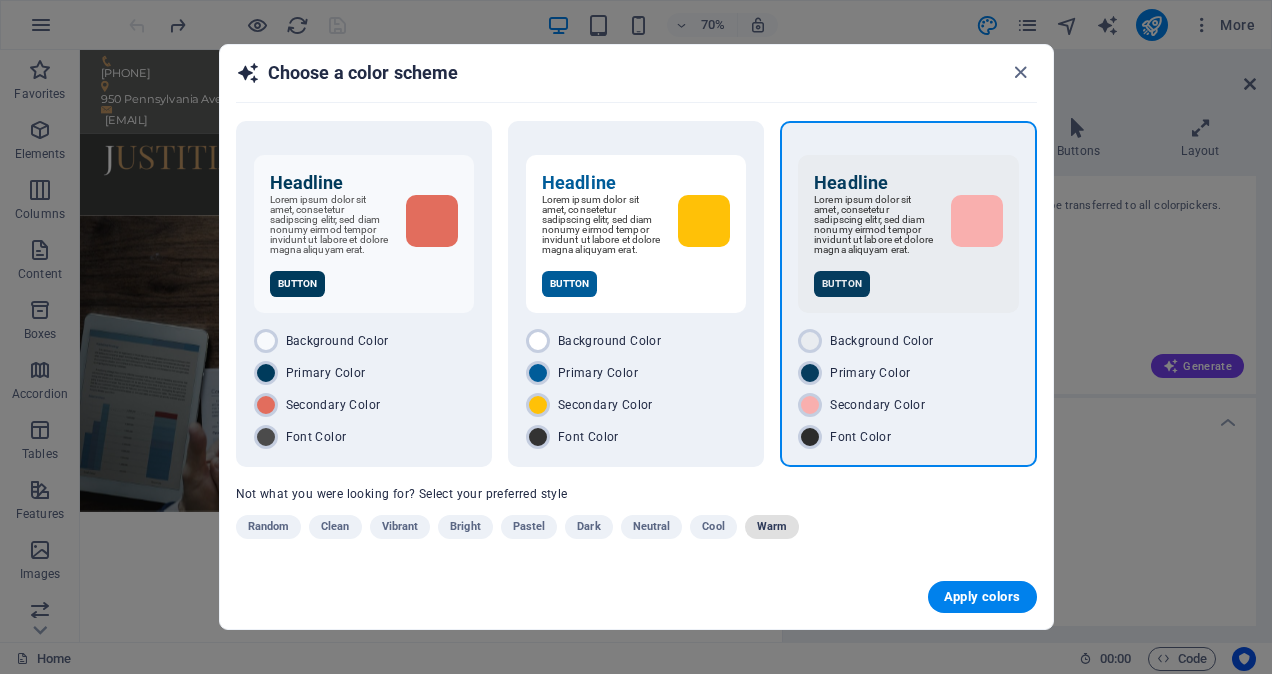 click on "Warm" at bounding box center [772, 527] 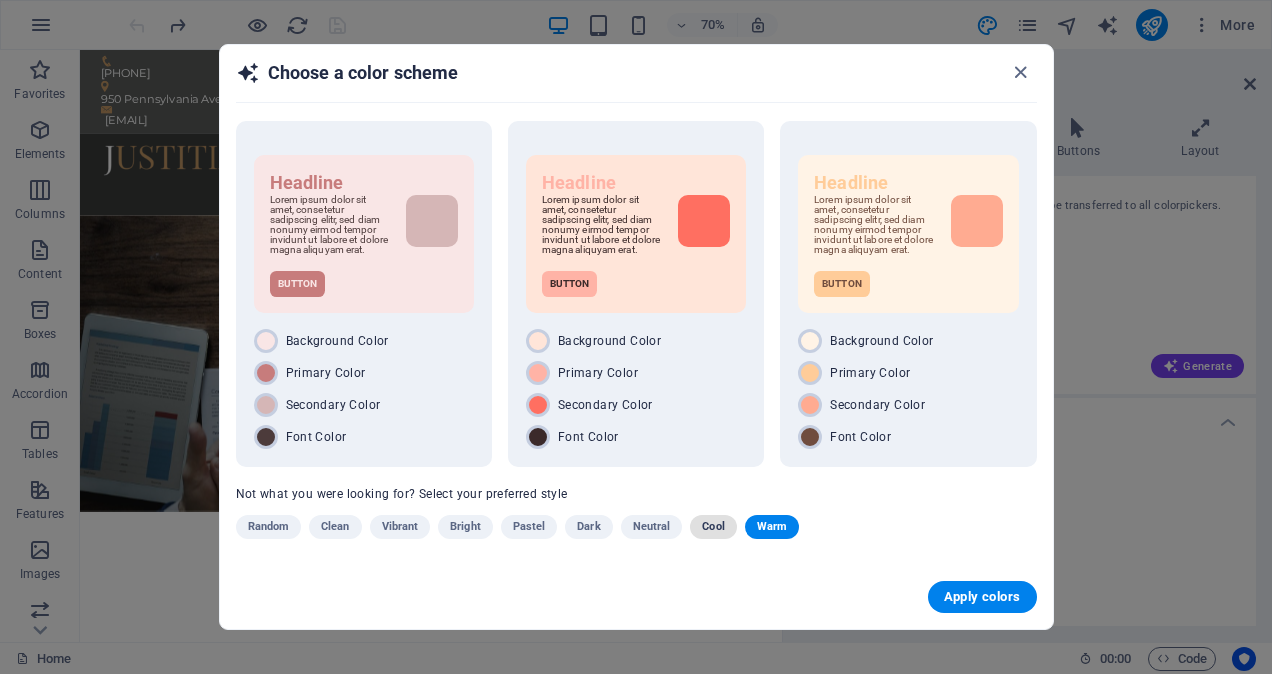 click on "Cool" at bounding box center [713, 527] 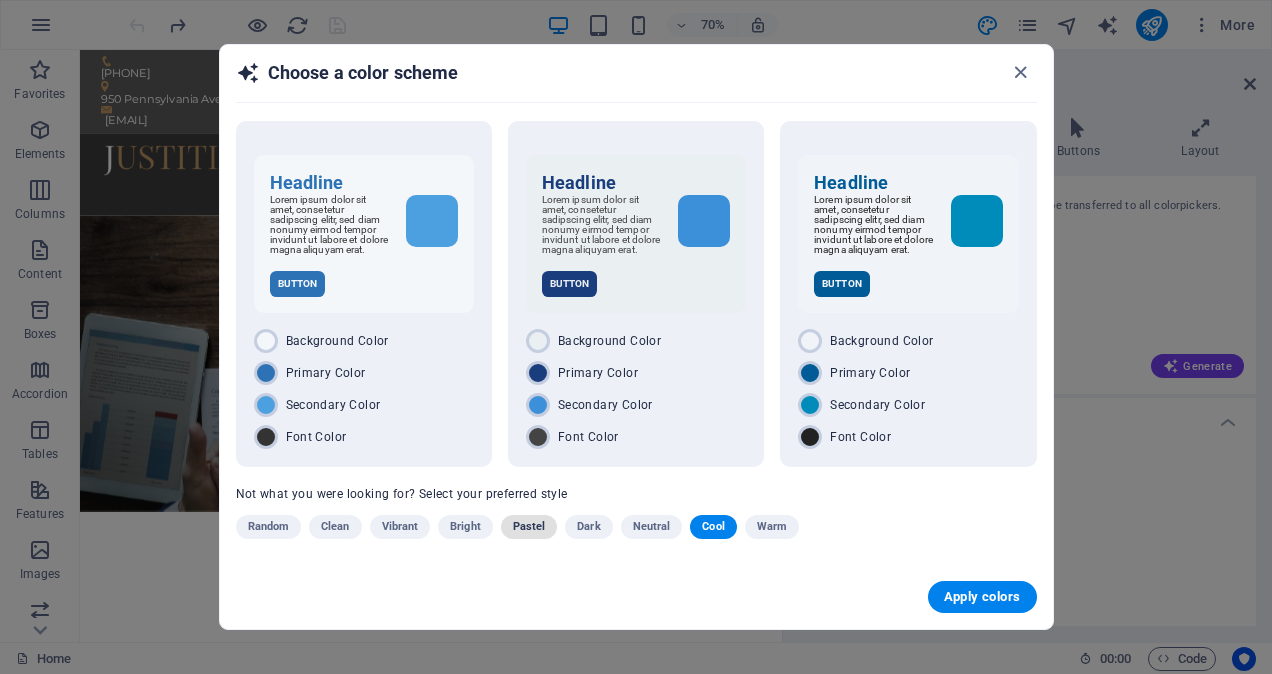 click on "Pastel" at bounding box center (529, 527) 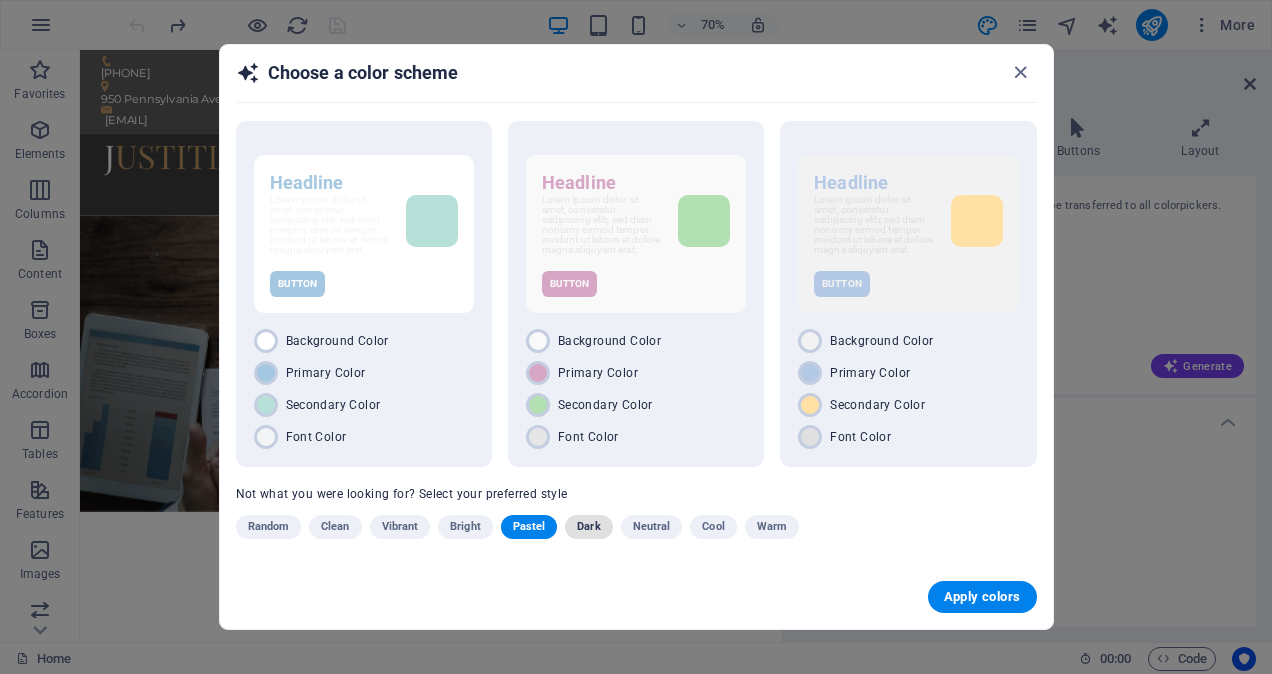 click on "Dark" at bounding box center [588, 527] 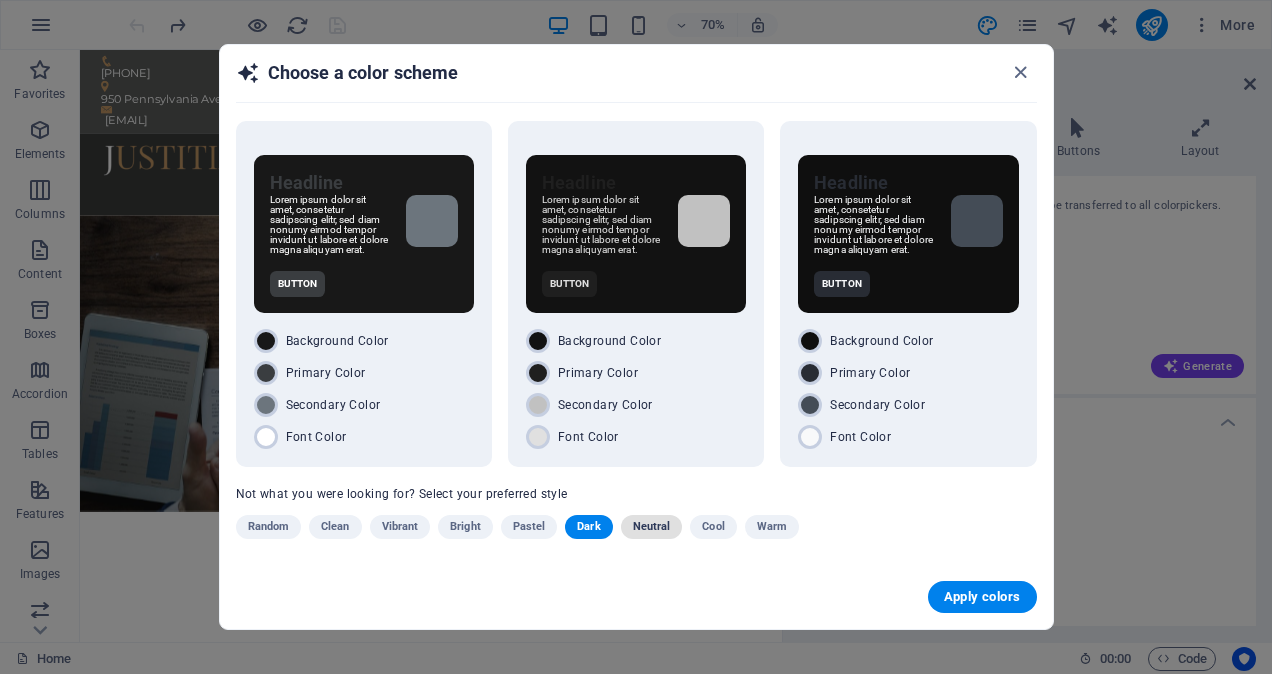 click on "Neutral" at bounding box center (652, 527) 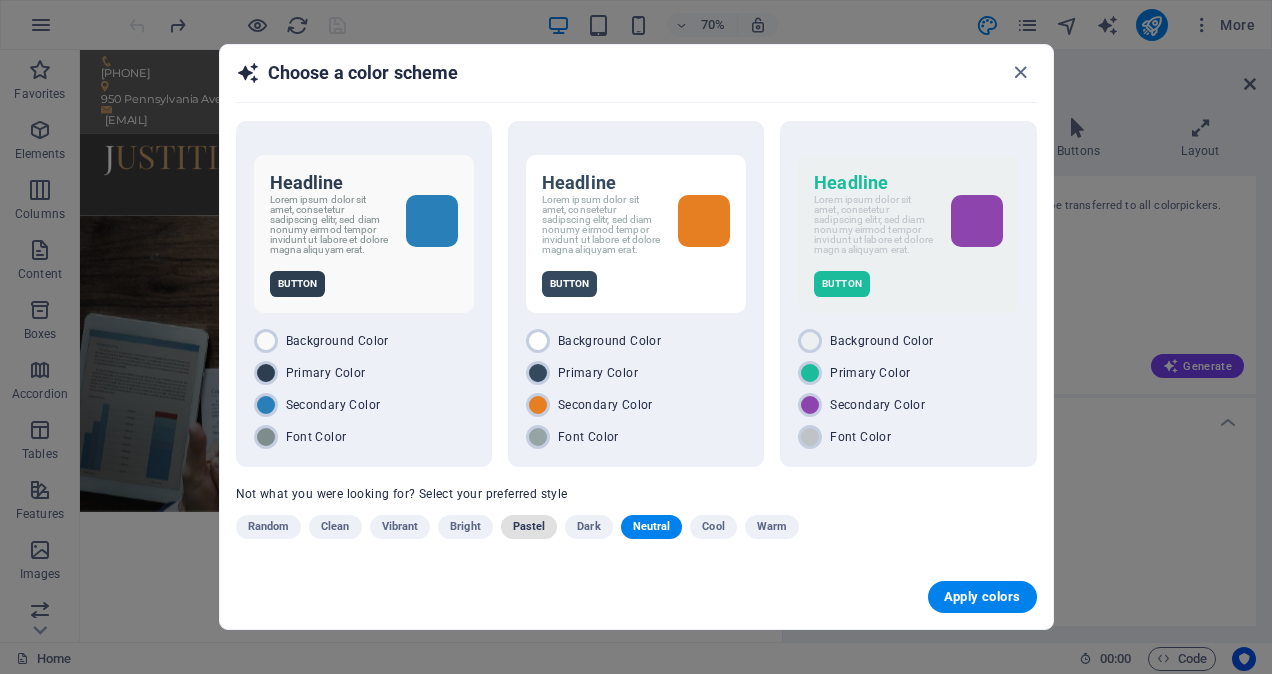 click on "Pastel" at bounding box center (529, 527) 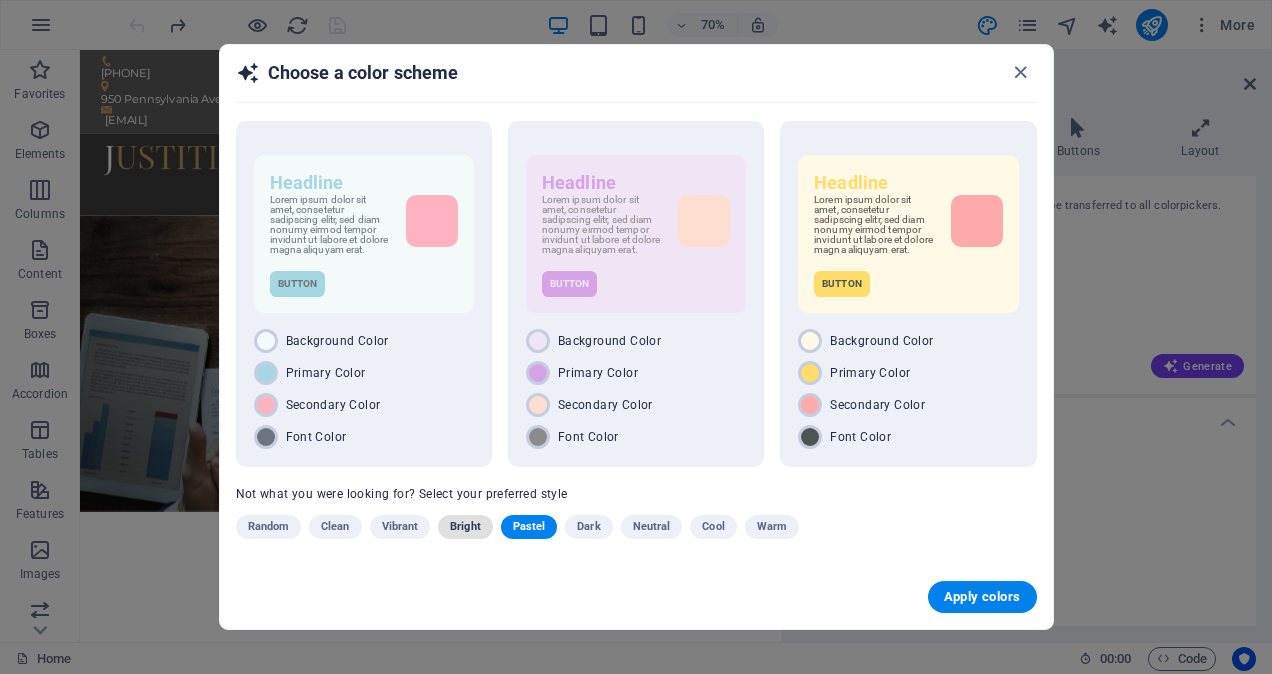 click on "Bright" at bounding box center (465, 527) 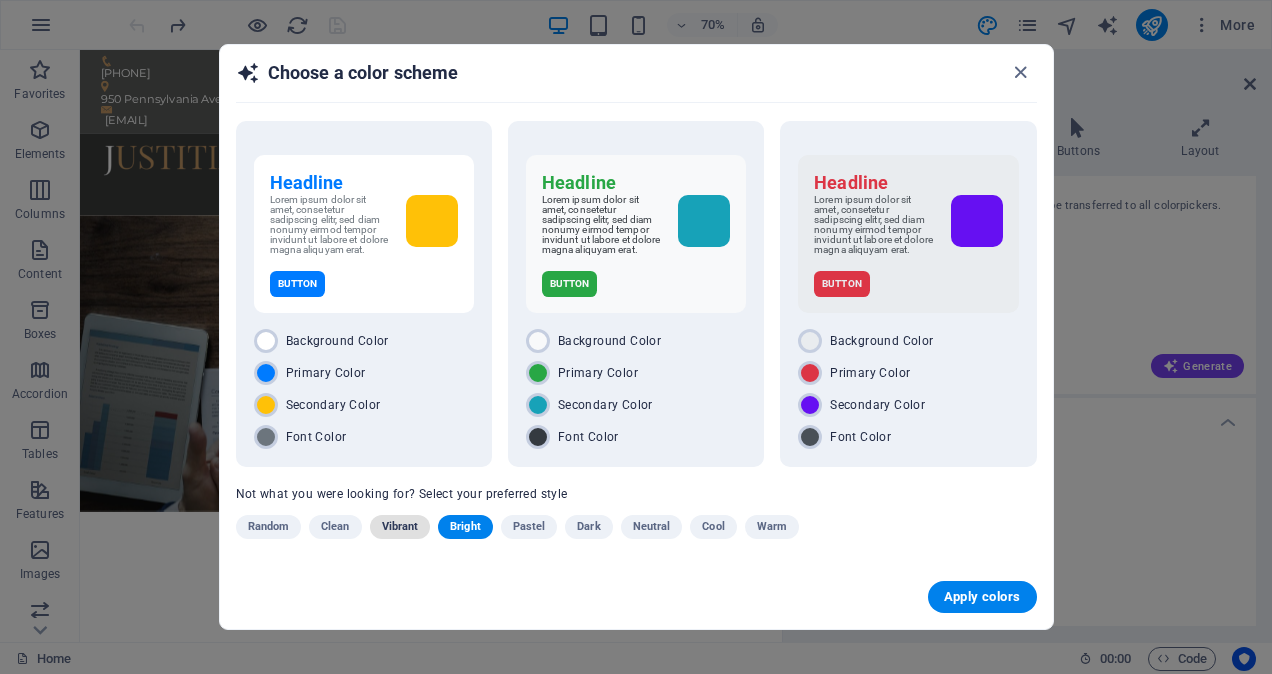 click on "Vibrant" at bounding box center [400, 527] 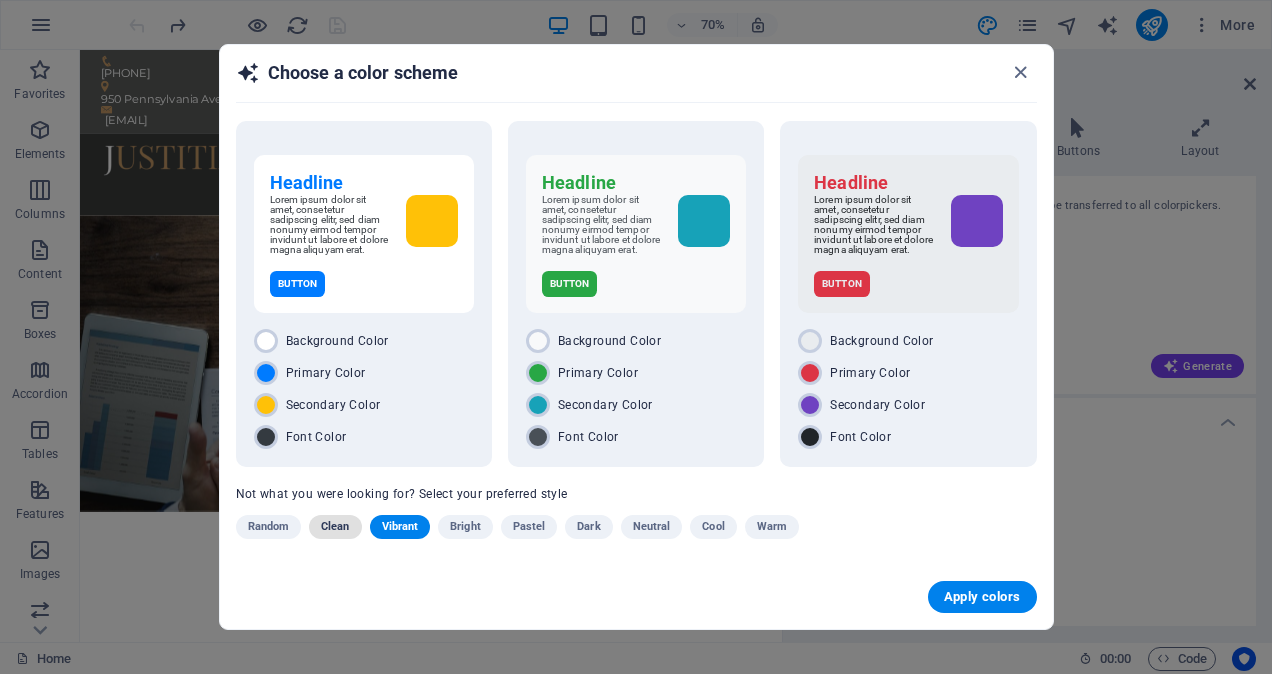 click on "Clean" at bounding box center (335, 527) 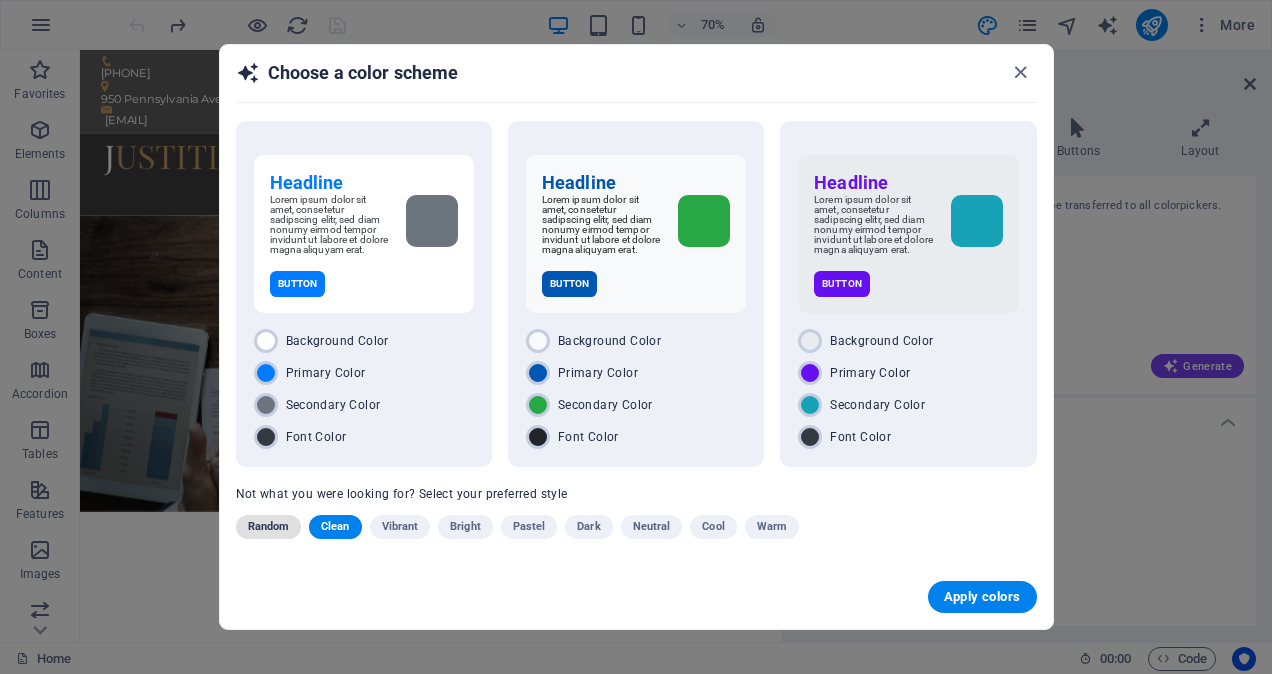 click on "Random" at bounding box center (269, 527) 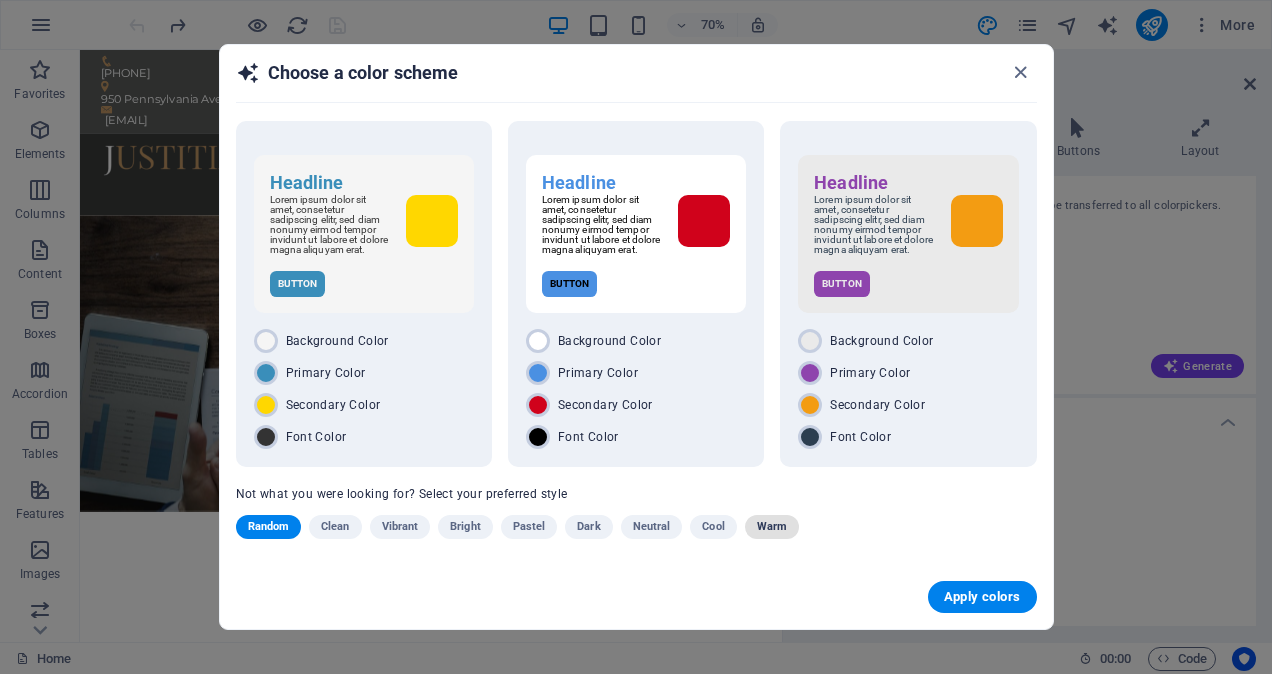click on "Warm" at bounding box center [772, 527] 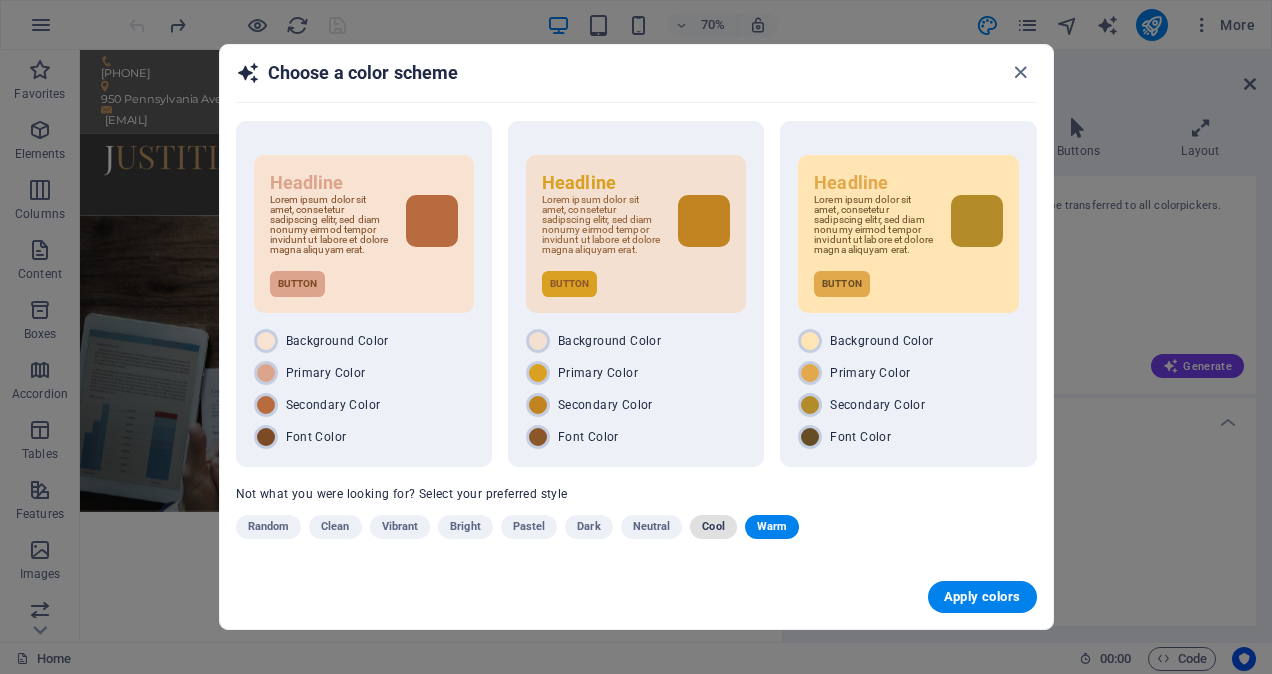 click on "Cool" at bounding box center (713, 527) 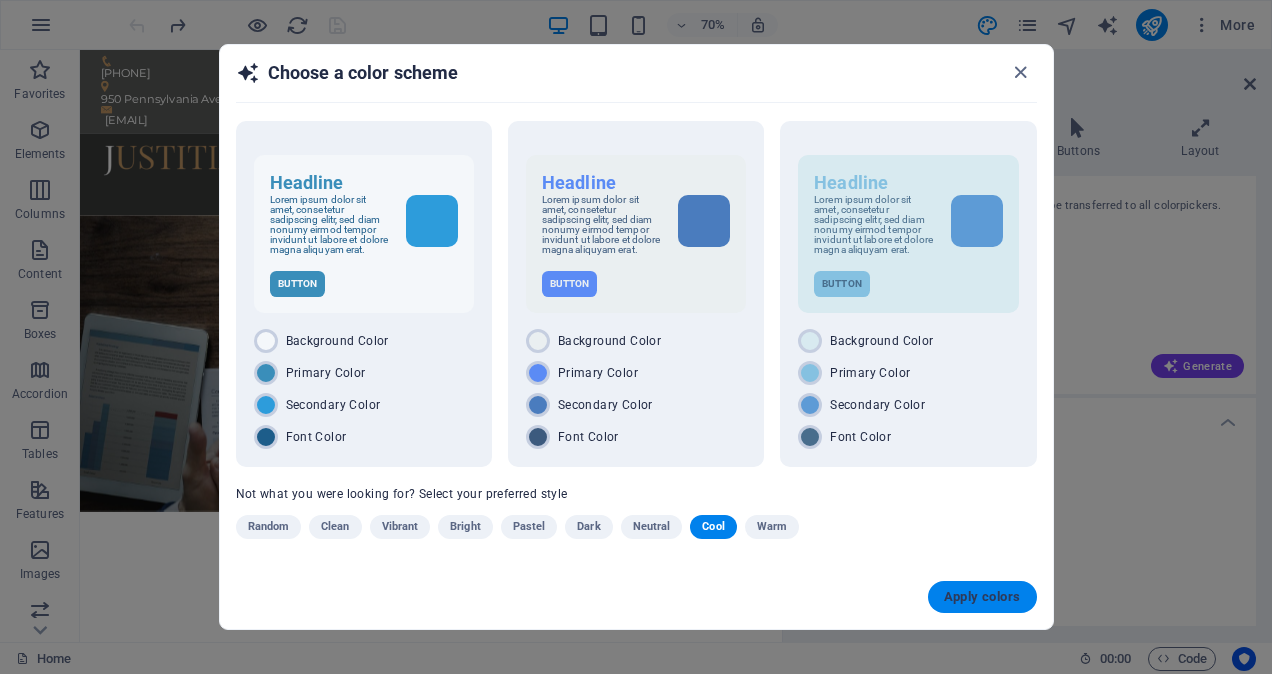 click on "Apply colors" at bounding box center (982, 597) 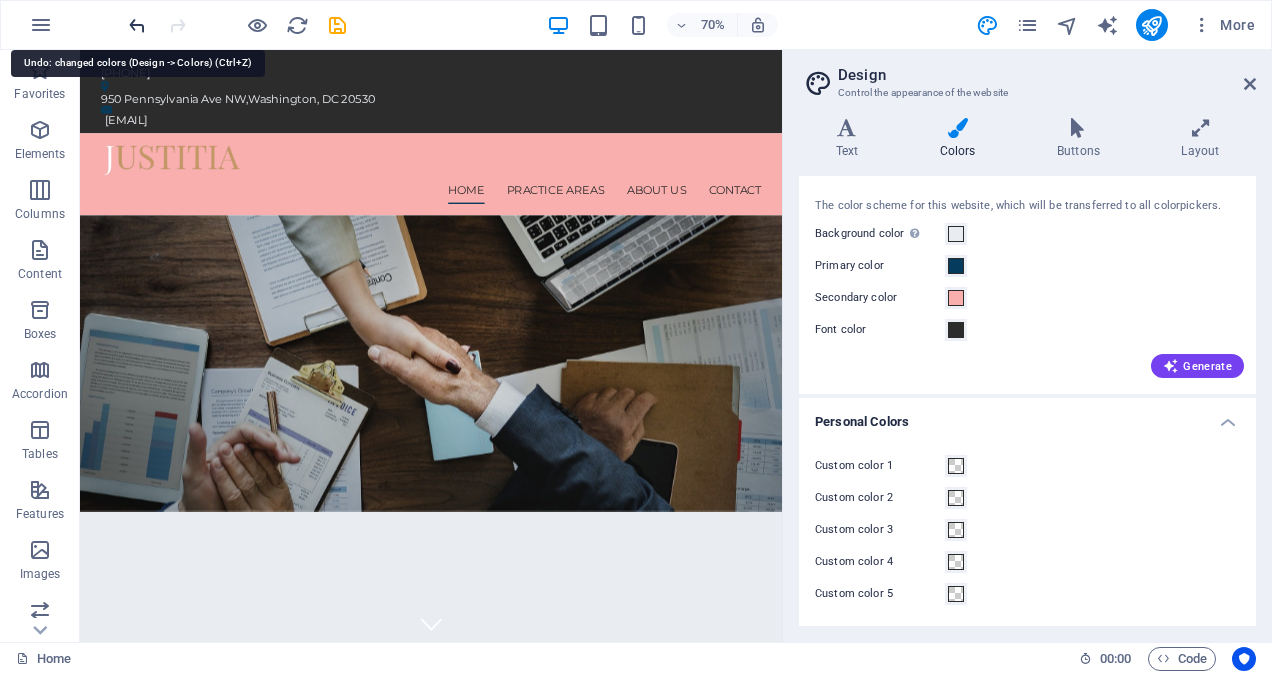 click at bounding box center [137, 25] 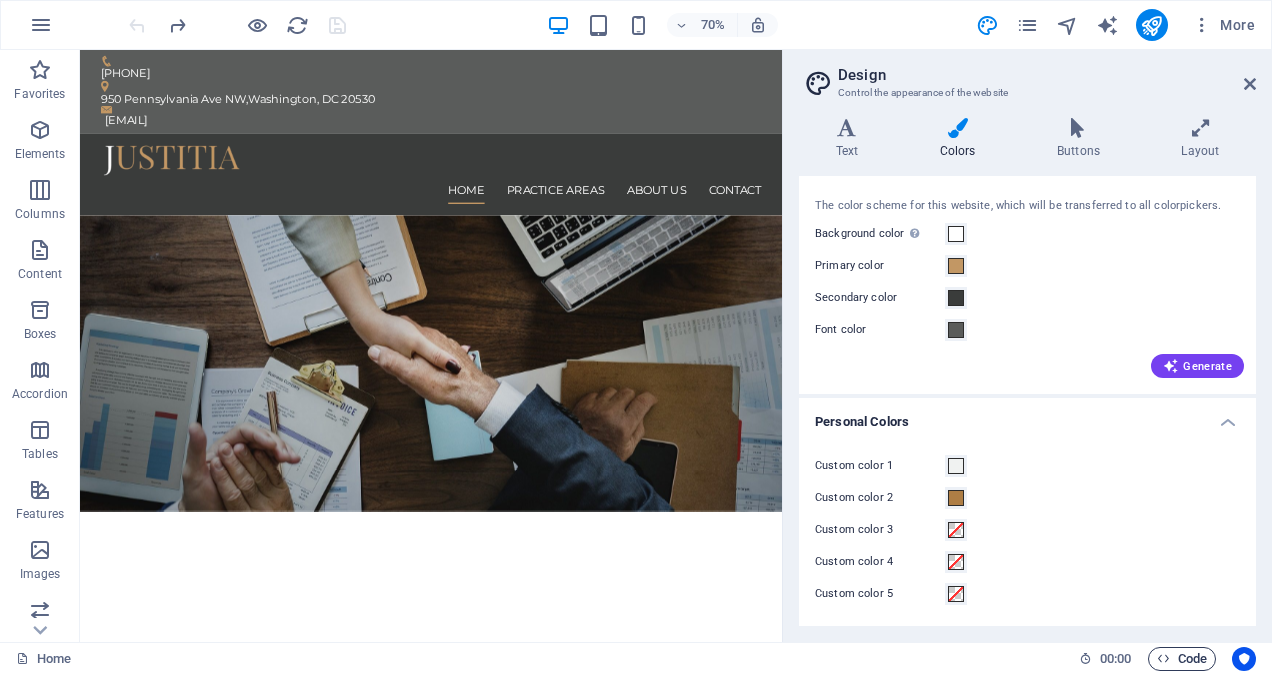 click on "Code" at bounding box center [1182, 659] 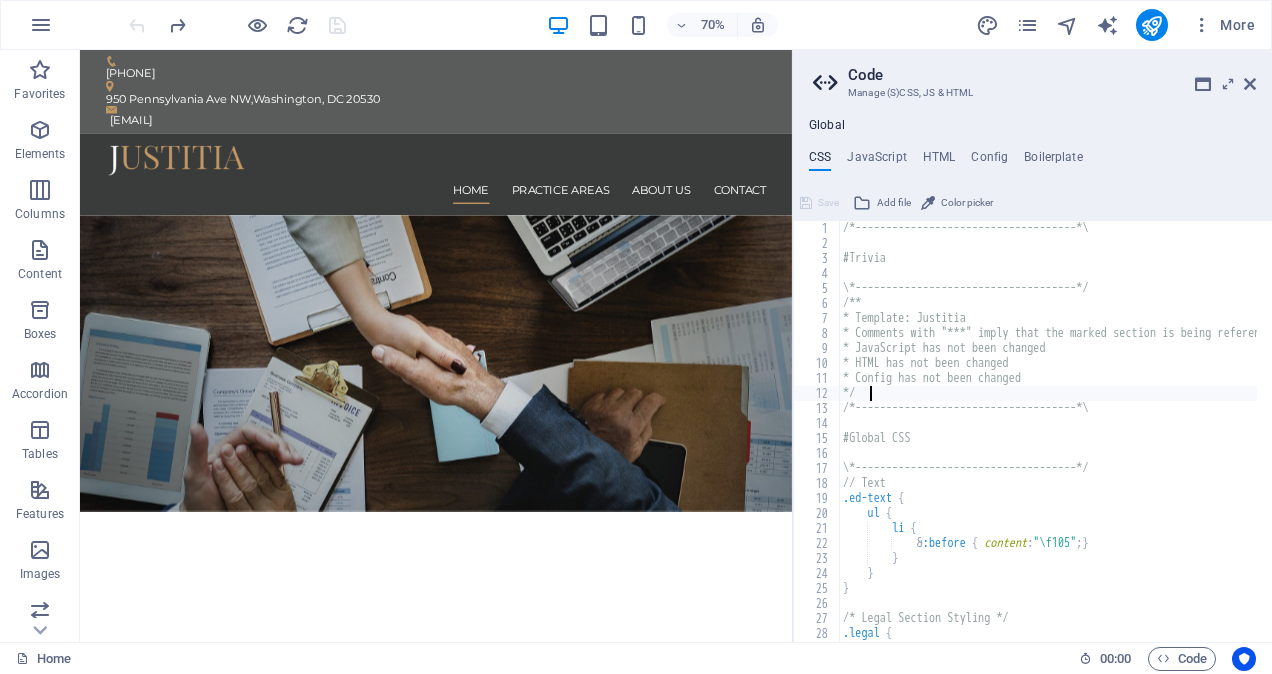 click at bounding box center [1262, 918] 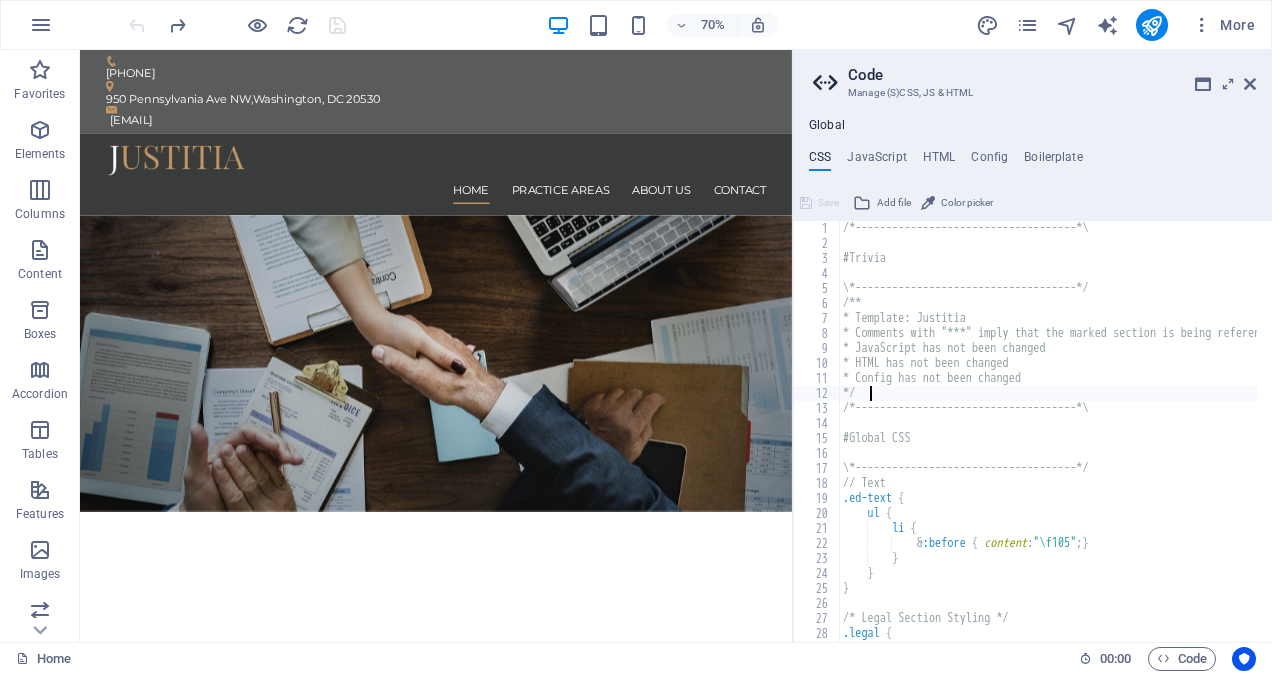 type on "*/" 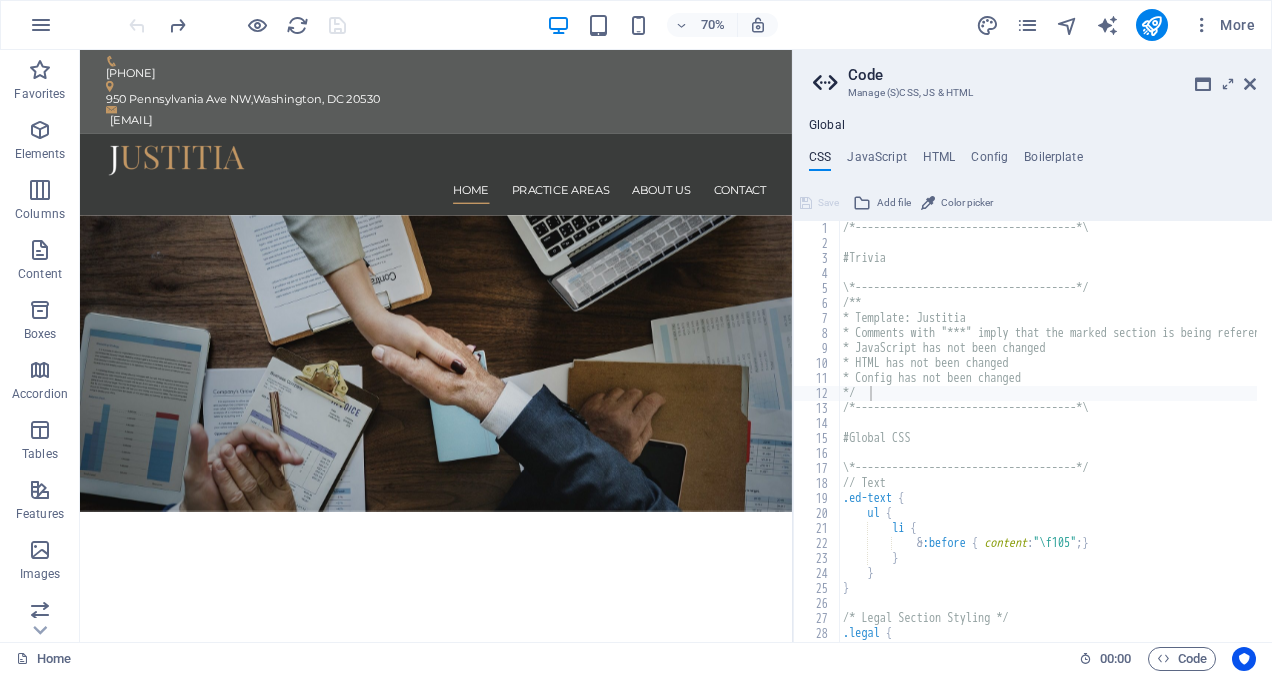 click on "Code" at bounding box center [1052, 75] 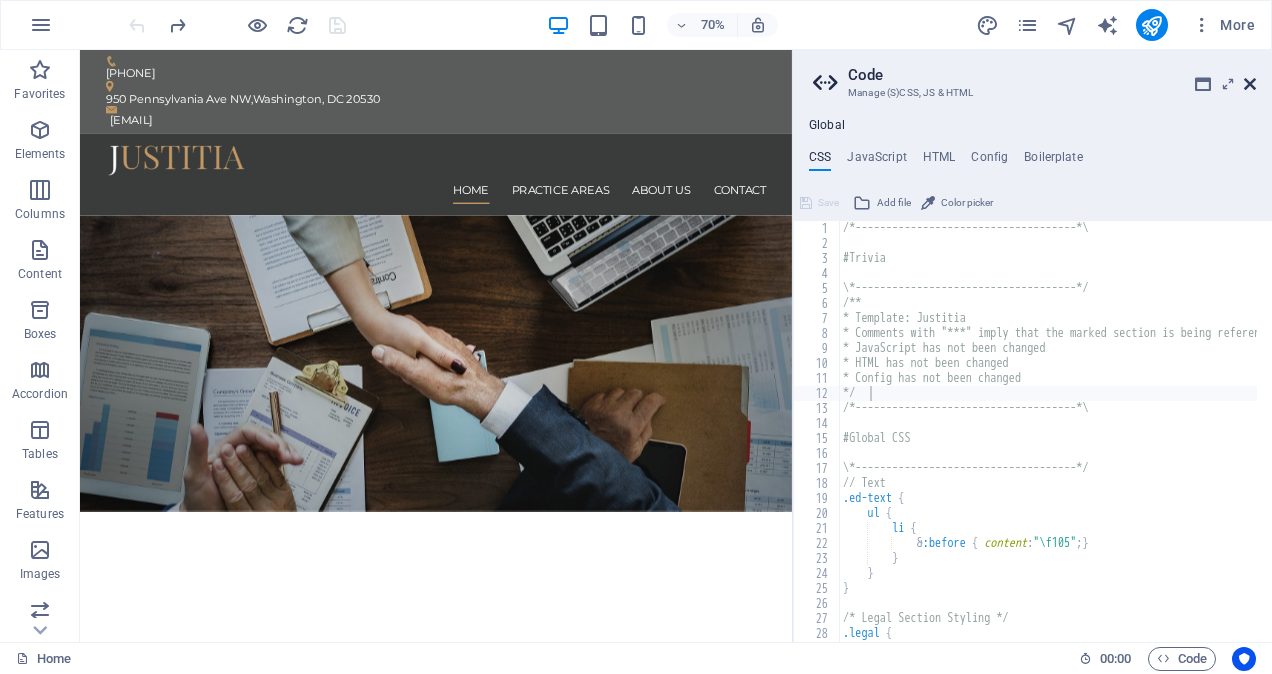 click at bounding box center (1250, 84) 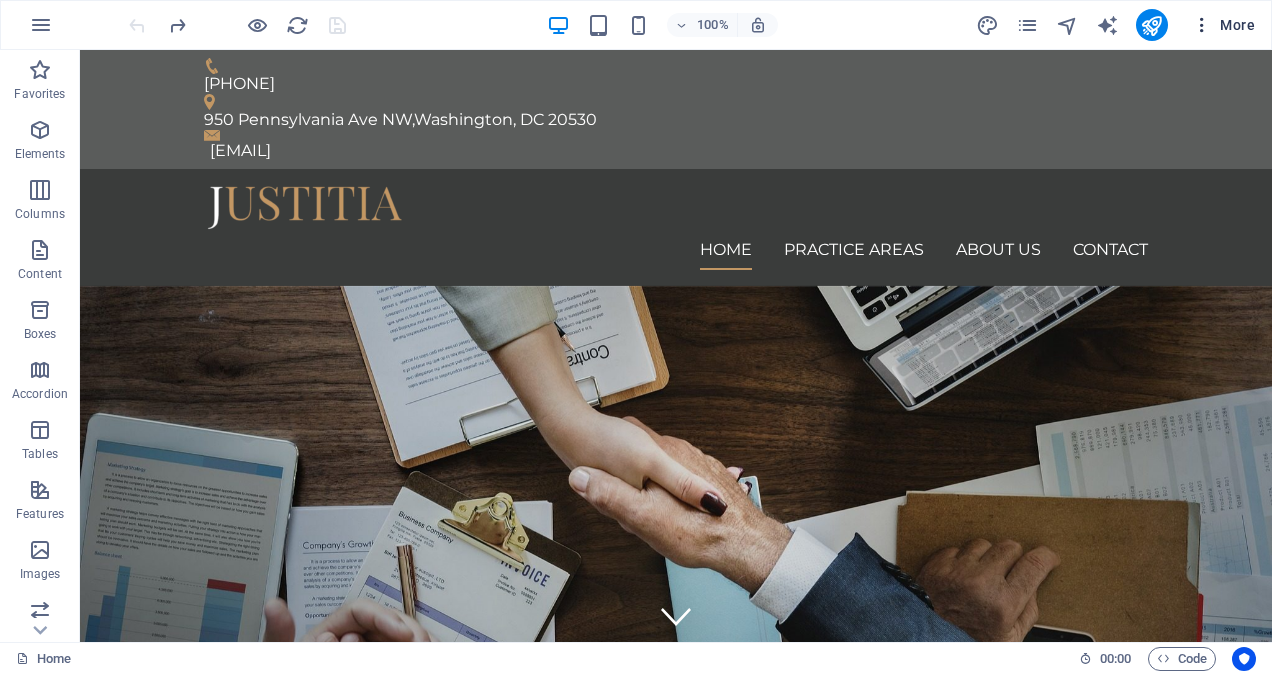click at bounding box center (1202, 25) 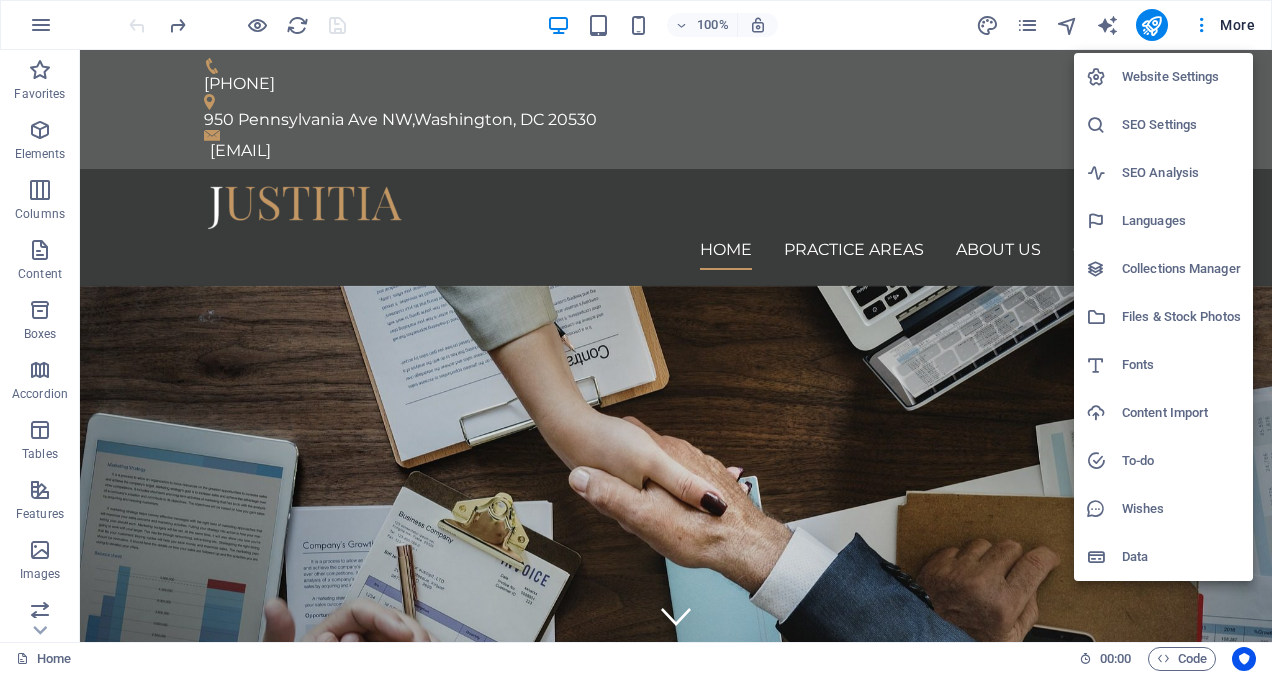 click on "Files & Stock Photos" at bounding box center [1181, 317] 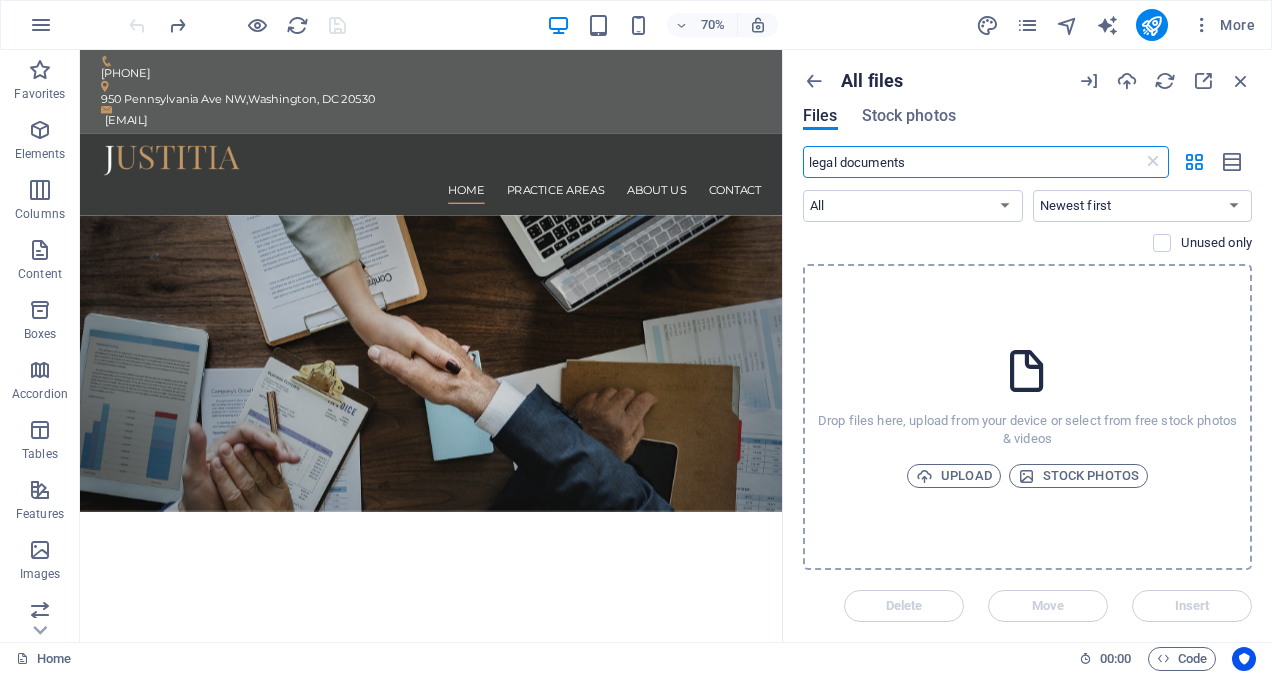 type on "legal documents" 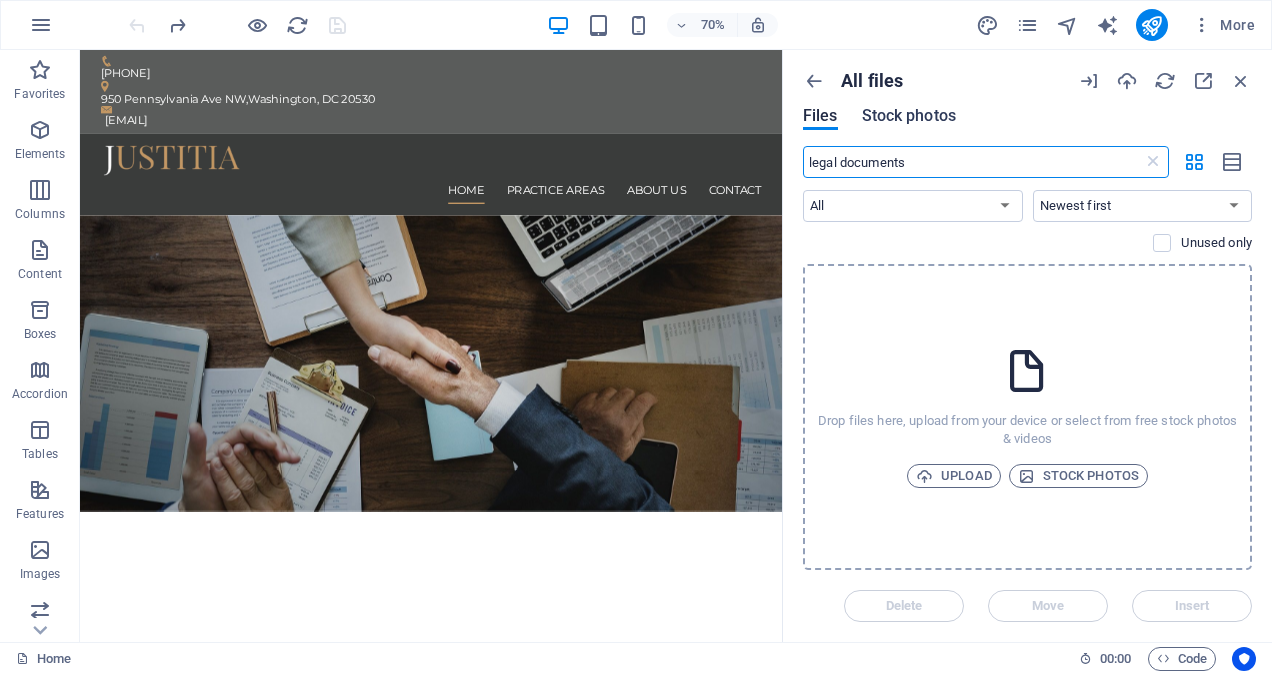 click on "Stock photos" at bounding box center (909, 116) 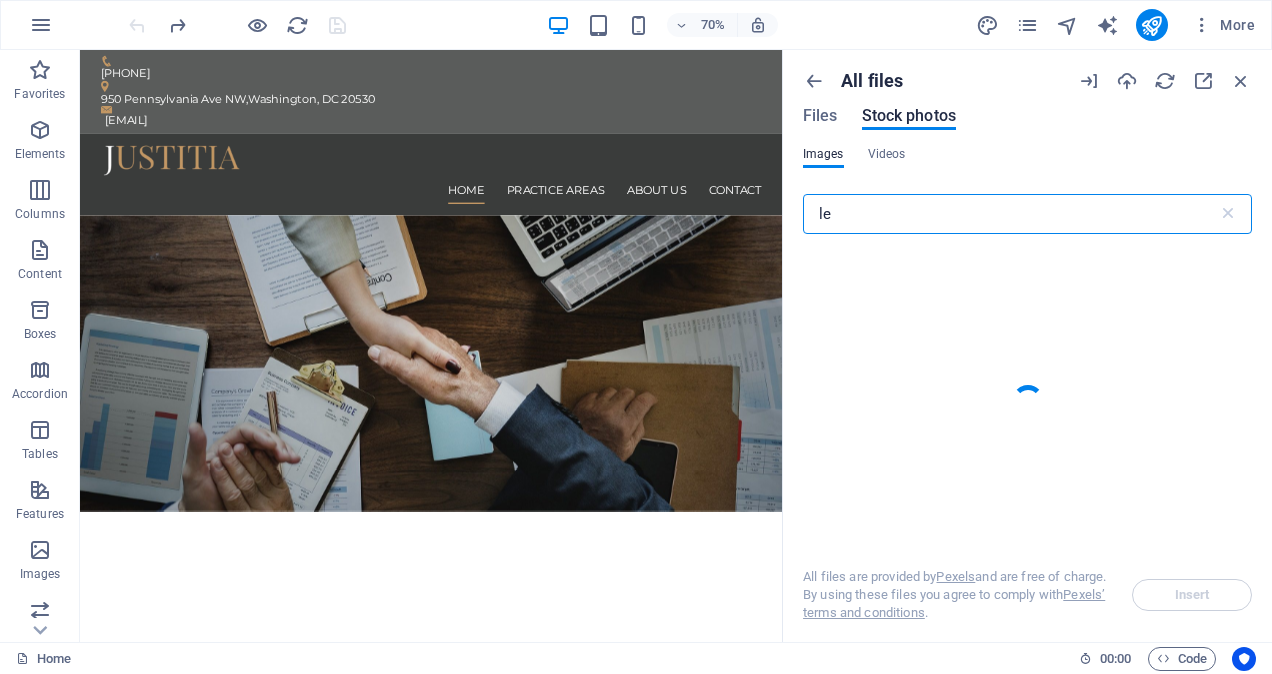 type on "l" 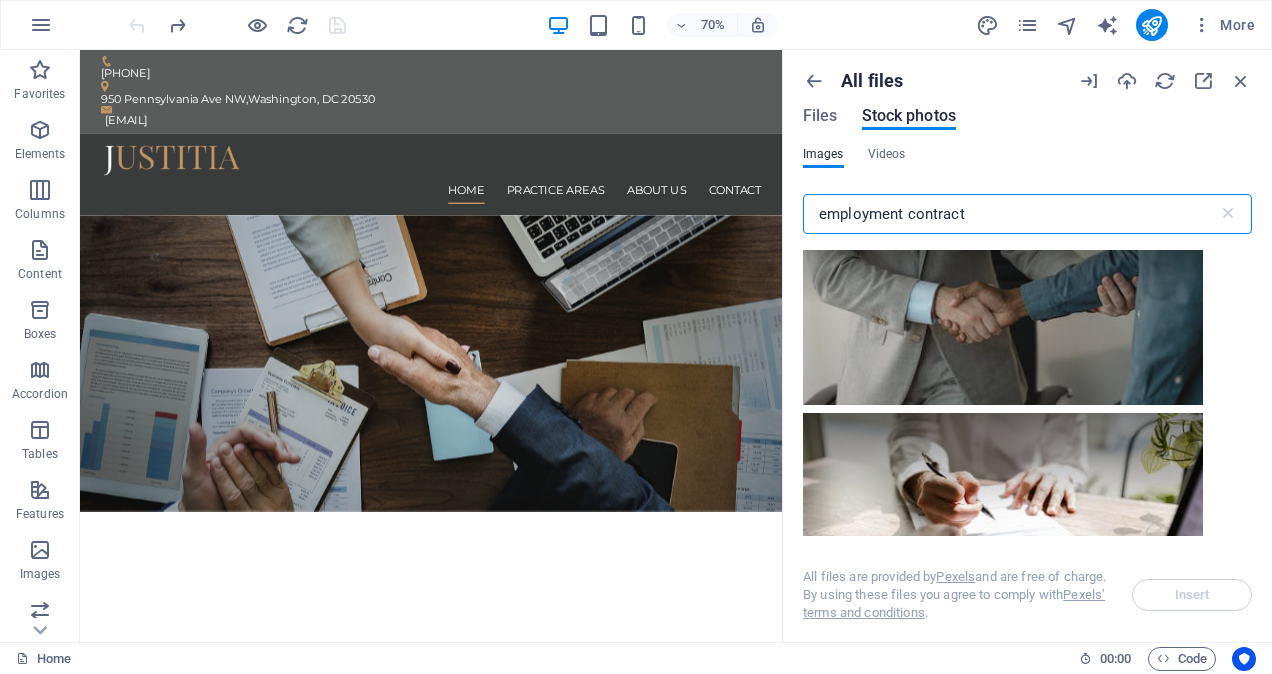 scroll, scrollTop: 2058, scrollLeft: 0, axis: vertical 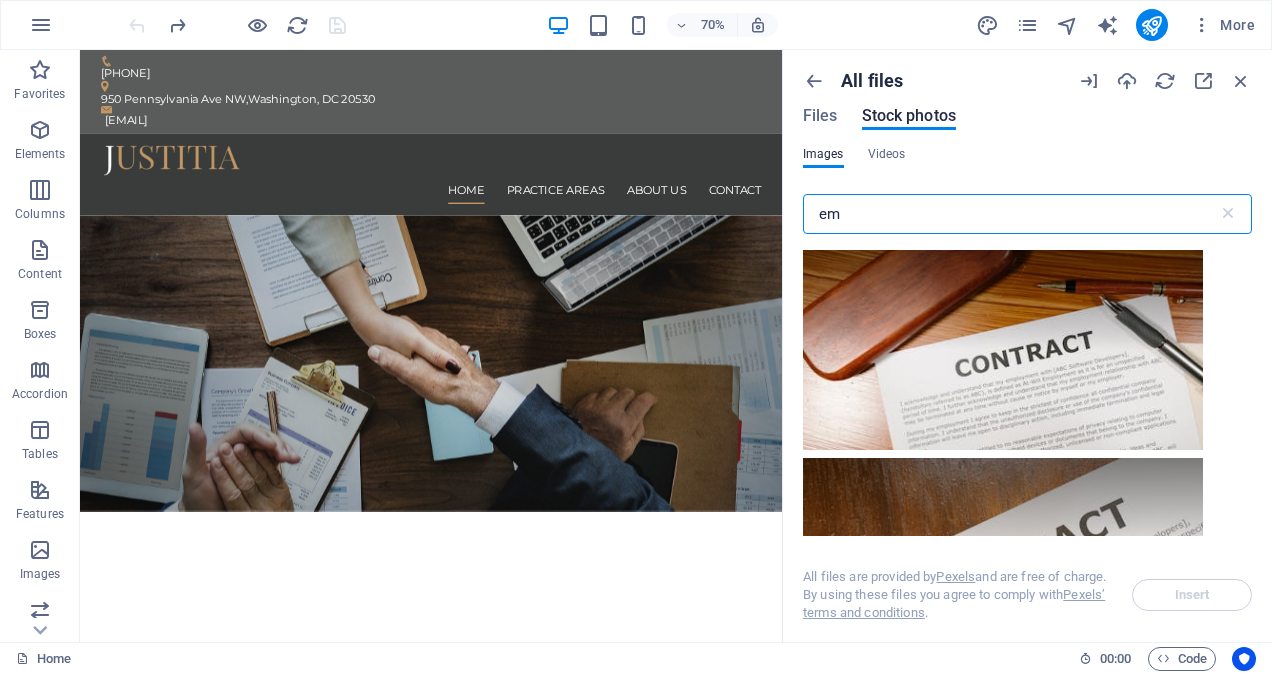type on "e" 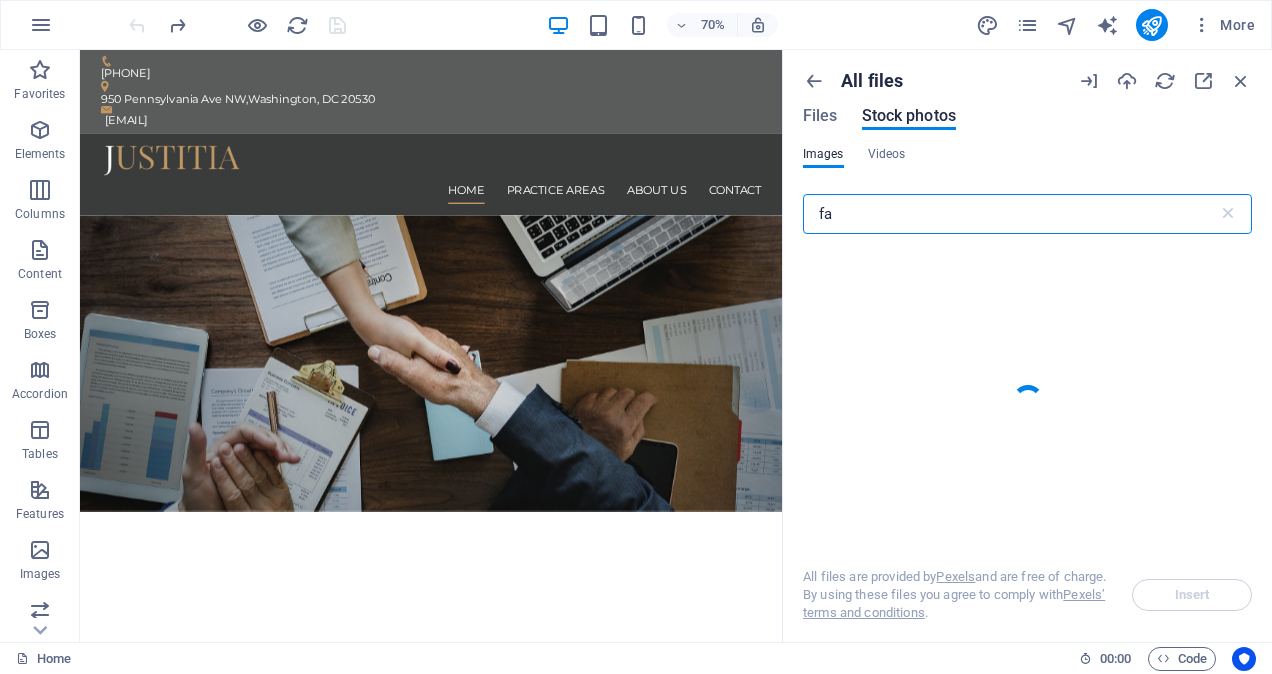 type on "f" 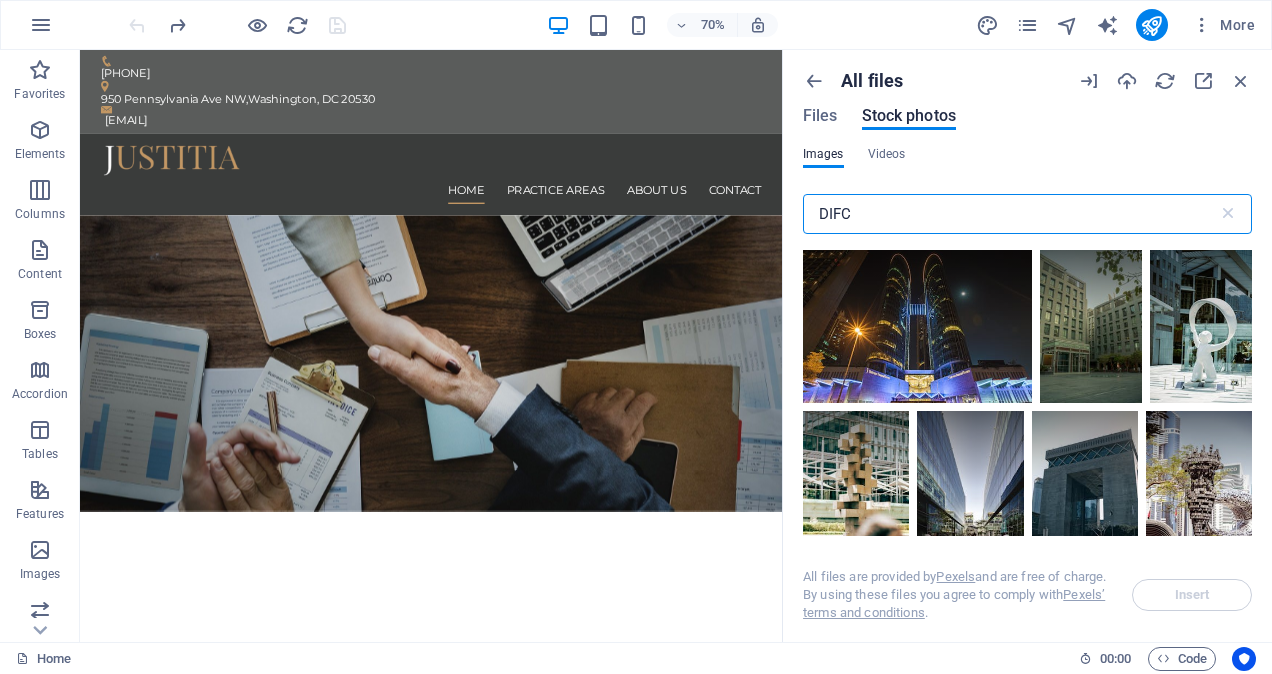 type on "DIFC" 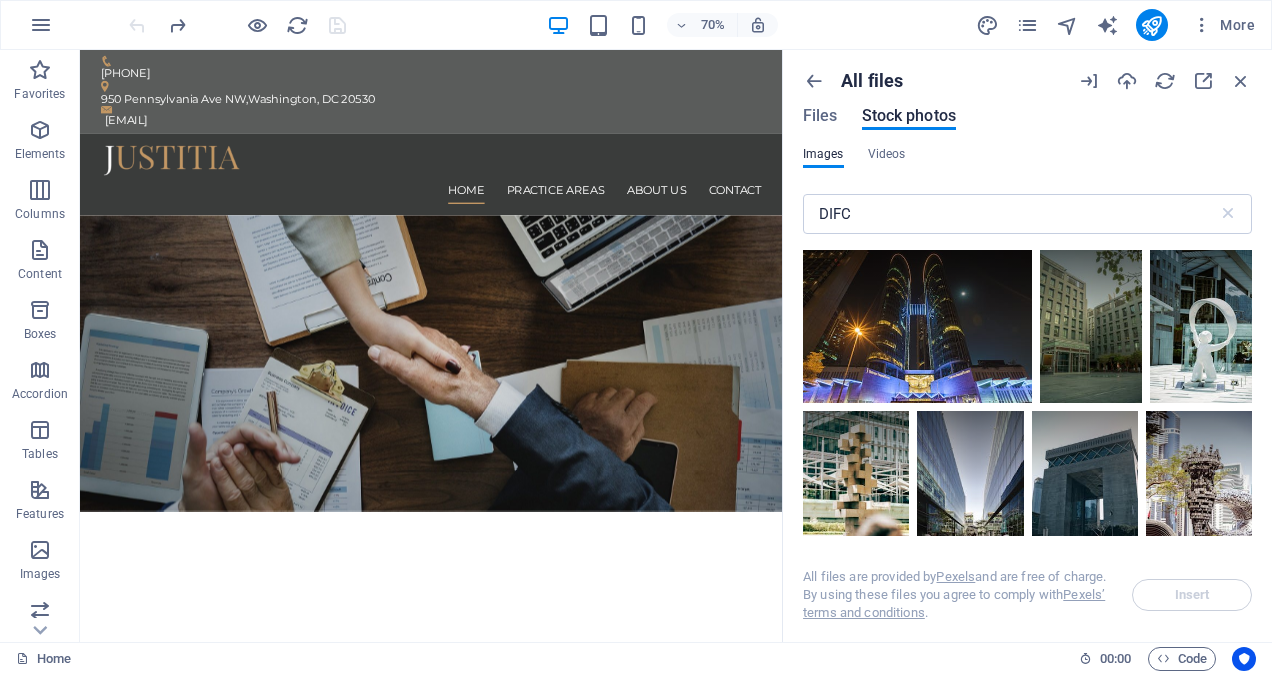 click on "All files Files Stock photos Images Videos DIFC ​ All files are provided by  Pexels  and are free of charge. By using these files you agree to comply with  Pexels’ terms and conditions . Insert" at bounding box center (1027, 346) 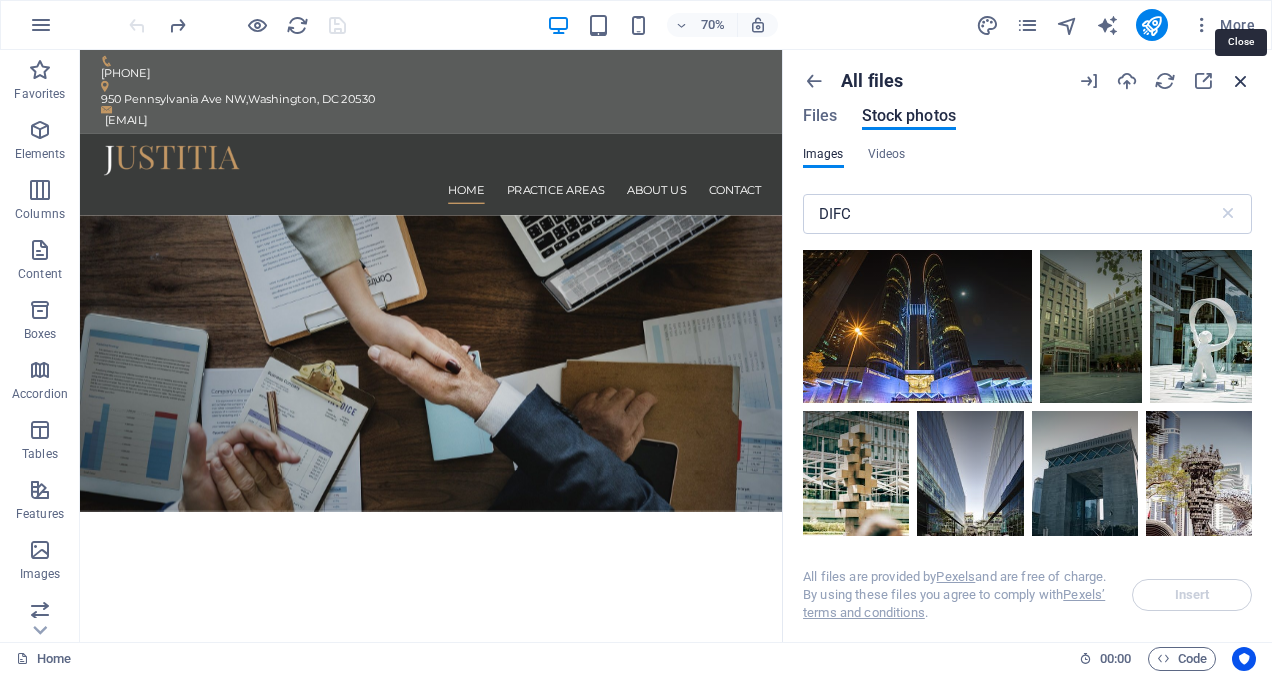 click at bounding box center [1241, 81] 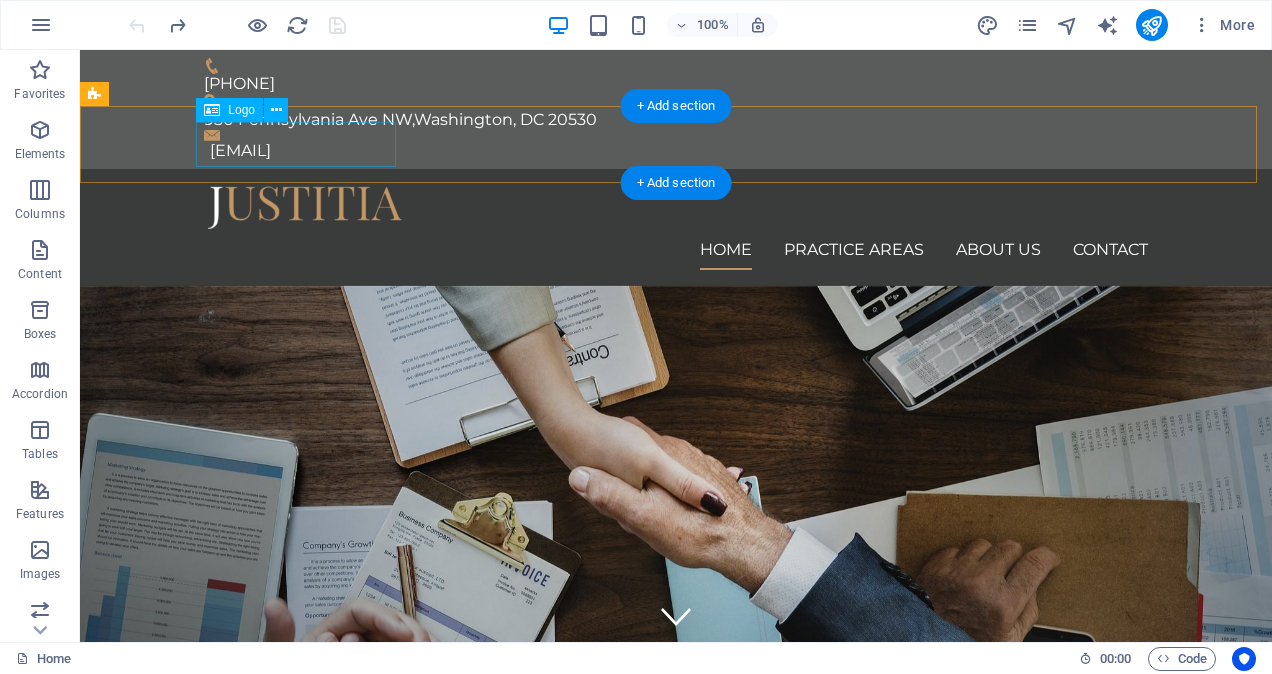 click at bounding box center (676, 207) 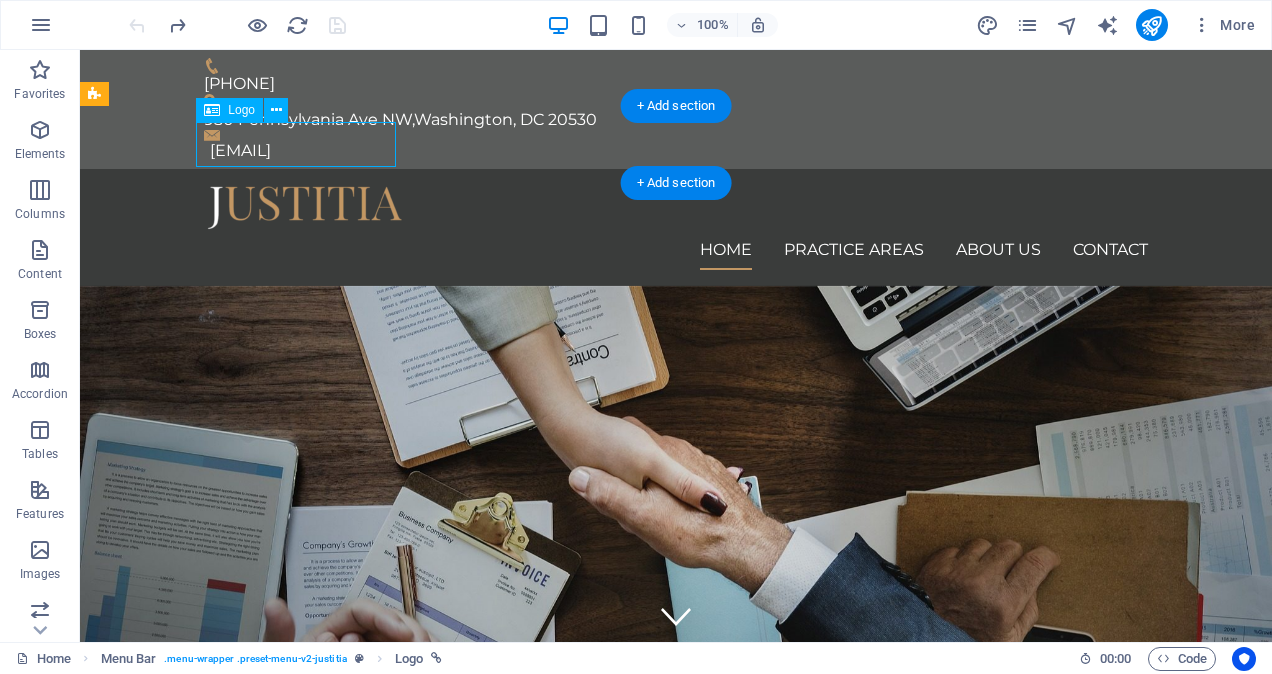 click at bounding box center [676, 207] 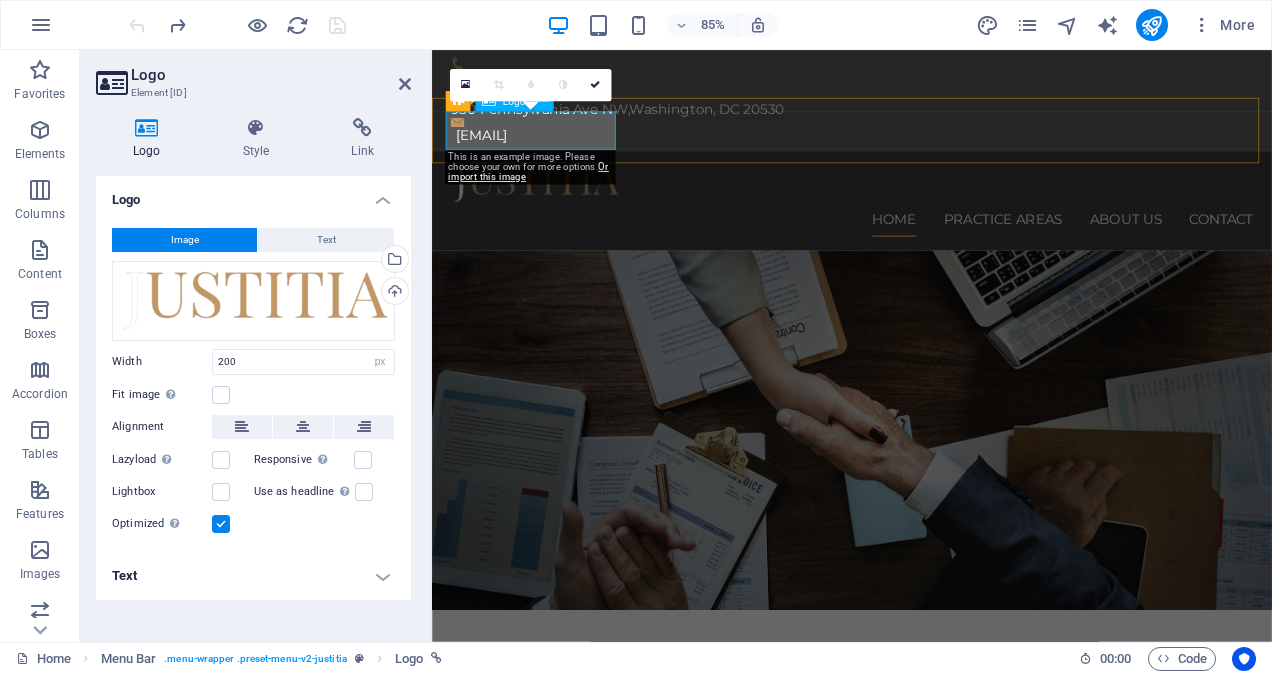 click at bounding box center (926, 207) 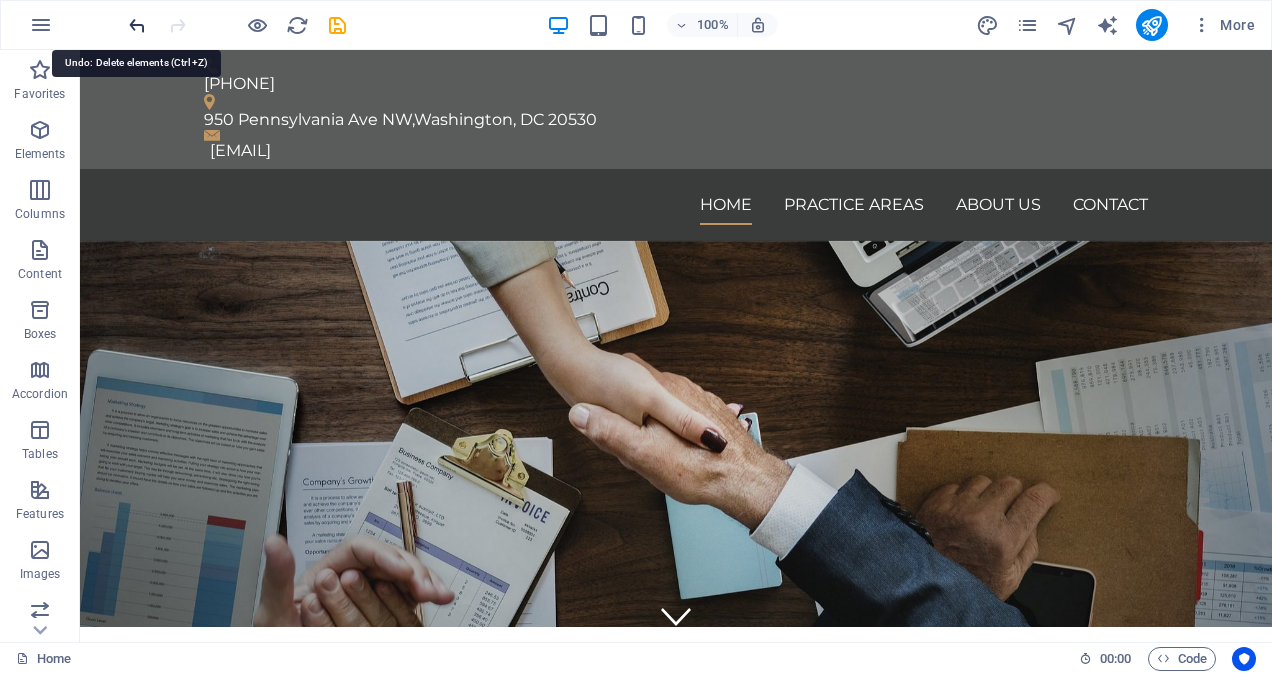 click at bounding box center [137, 25] 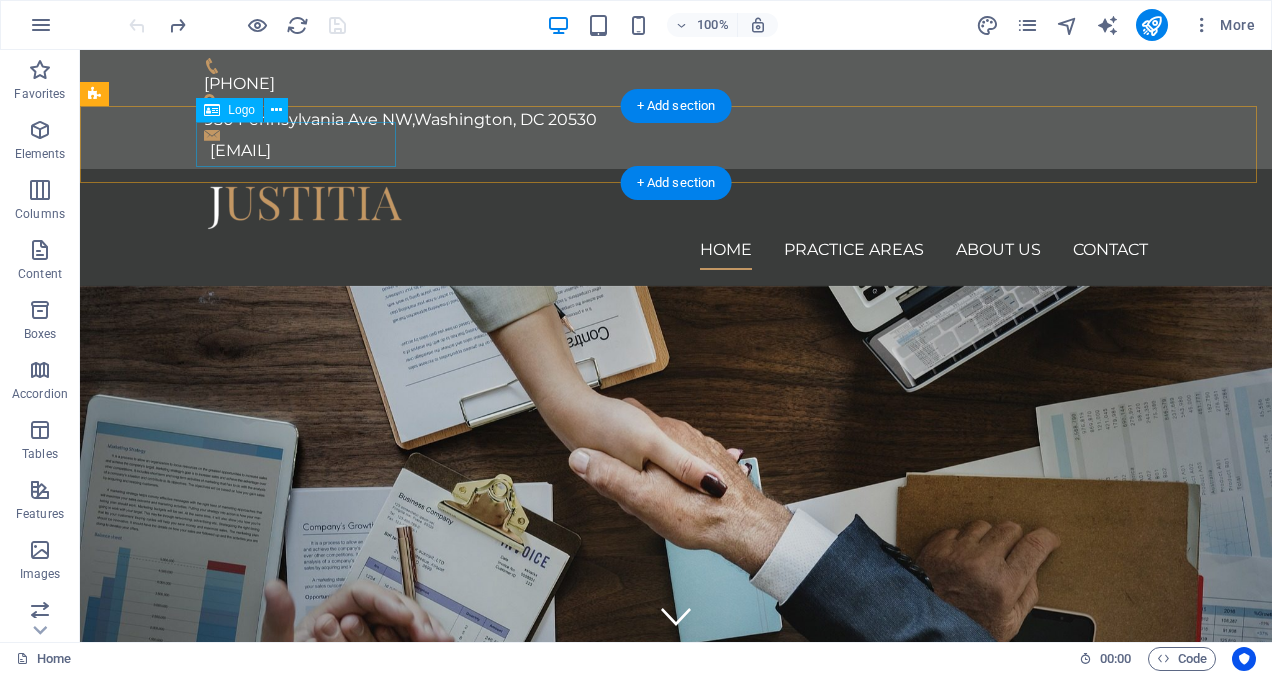 click at bounding box center (676, 207) 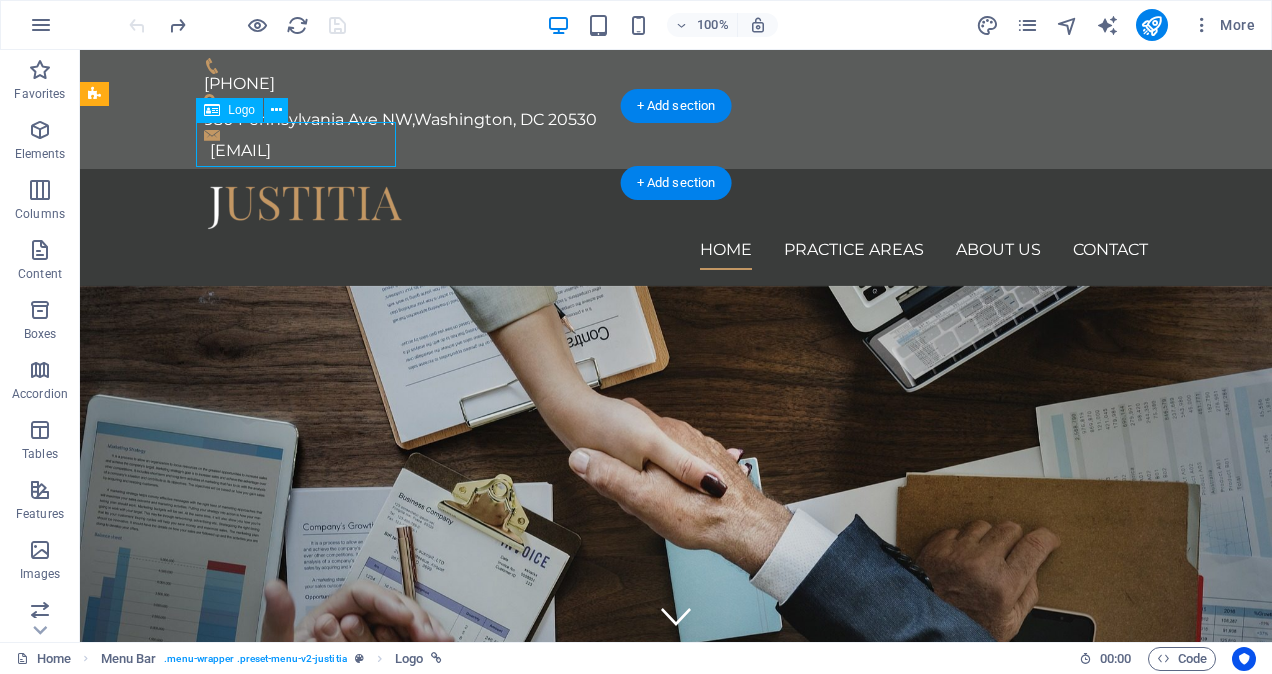 click at bounding box center [676, 207] 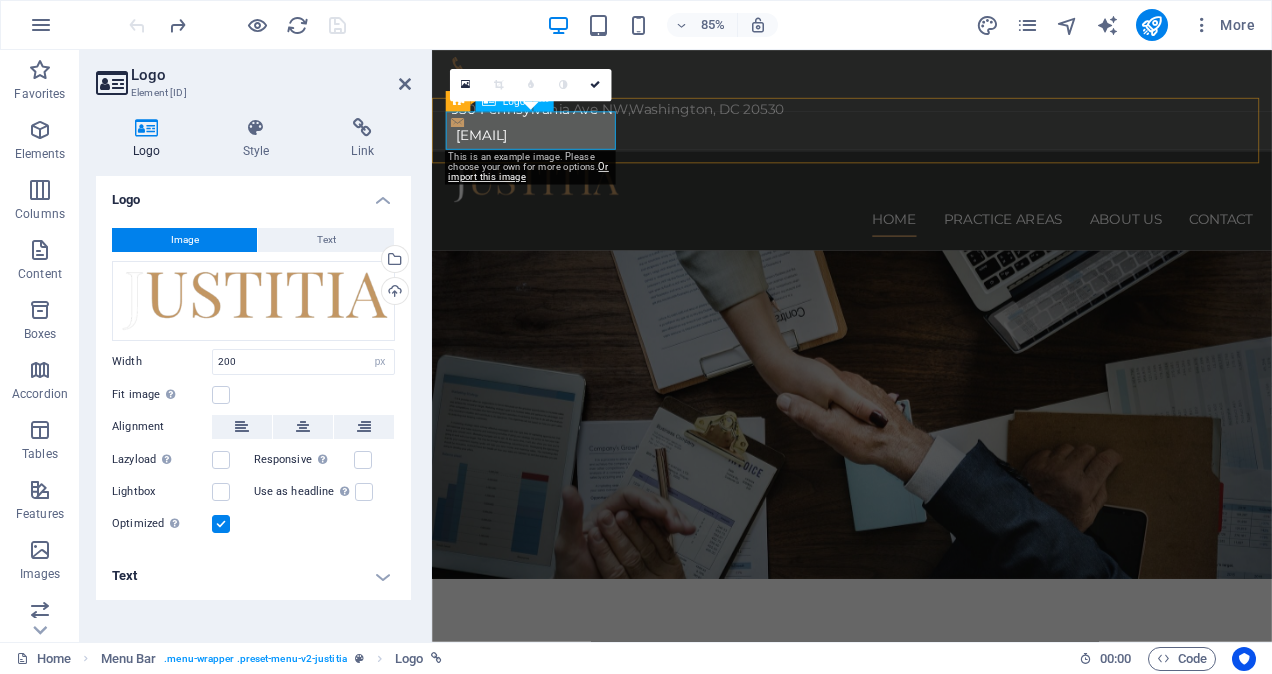 click at bounding box center [926, 207] 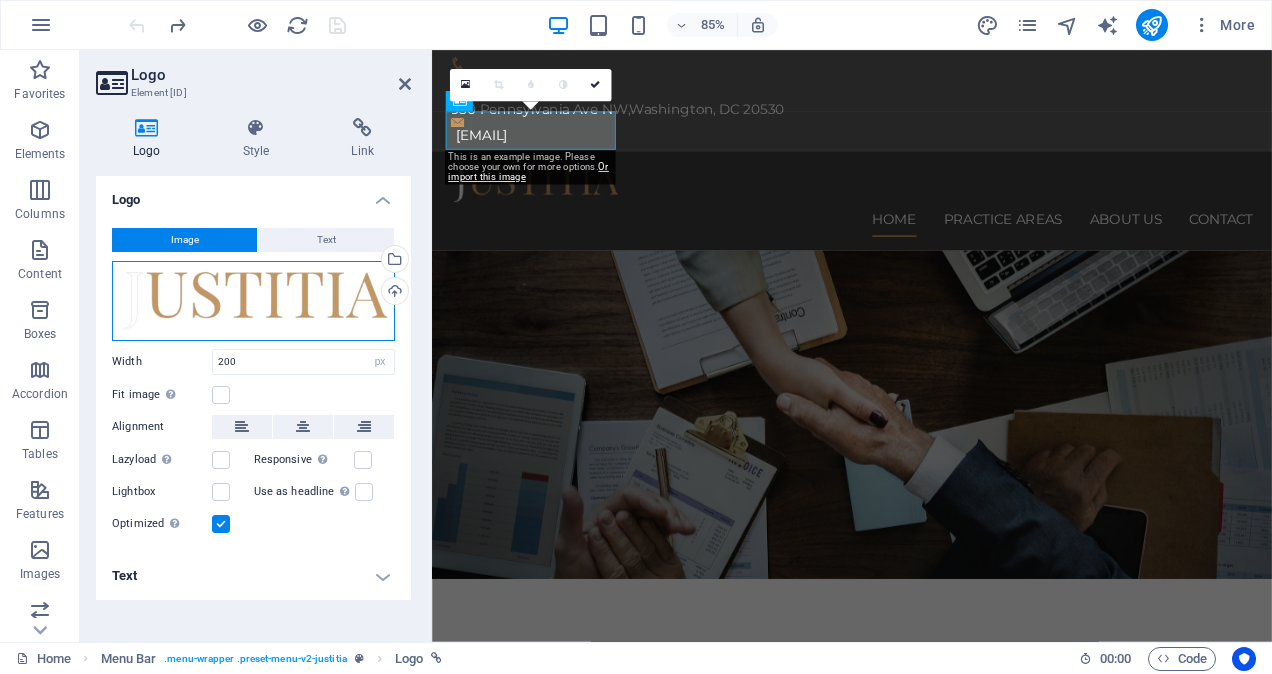 click on "Drag files here, click to choose files or select files from Files or our free stock photos & videos" at bounding box center [253, 301] 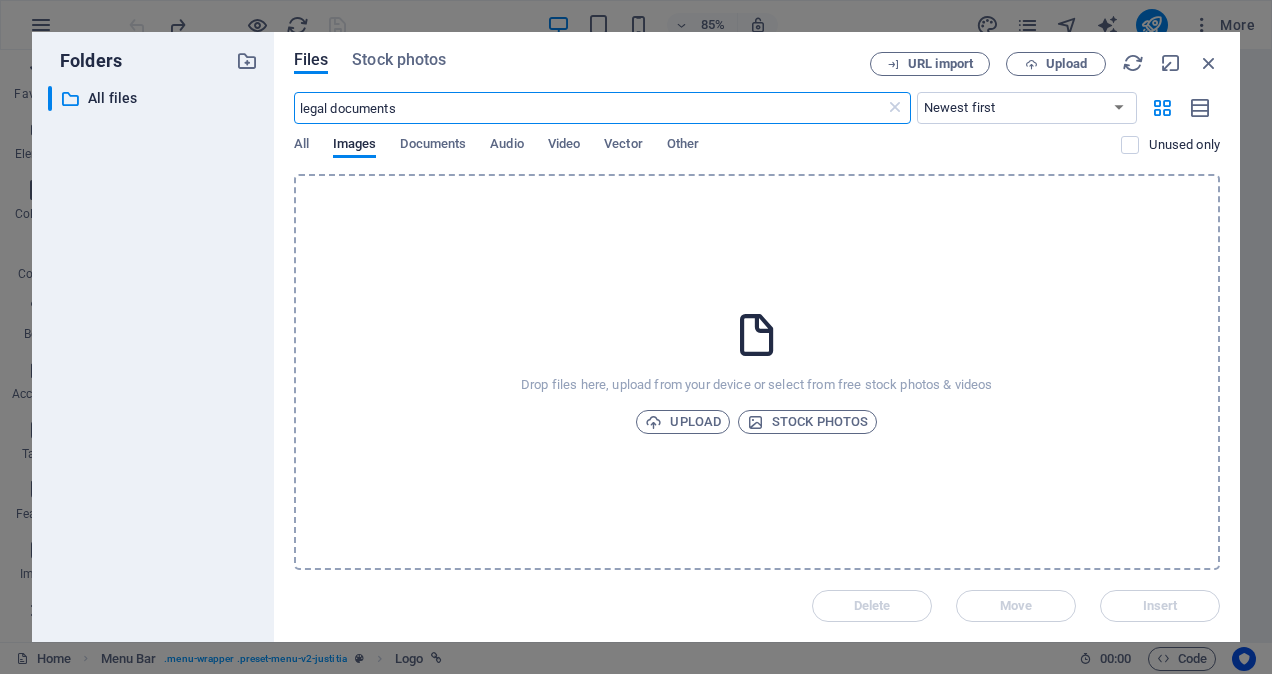 click on "lawyerszone.ae Home Favorites Elements Columns Content Boxes Accordion Tables Features Images Slider Header Footer Forms Marketing Collections Logo Element #ed-827415865 Logo Style Link Logo Image Text Drag files here, click to choose files or select files from Files or our free stock photos & videos Select files from the file manager, stock photos, or upload file(s) Upload Width 200 Default auto px rem % em vh vw Fit image Automatically fit image to a fixed width and height Height Default auto px Alignment Lazyload Loading images after the page loads improves page speed. Responsive Automatically load retina image and smartphone optimized sizes. Lightbox Use as headline The image will be wrapped in an H1 headline tag. Useful for giving alternative text the weight of an H1 headline, e.g. for the logo. Leave unchecked if uncertain. Optimized Images are compressed to improve page speed. Position Direction Custom X offset 50 px" at bounding box center (636, 337) 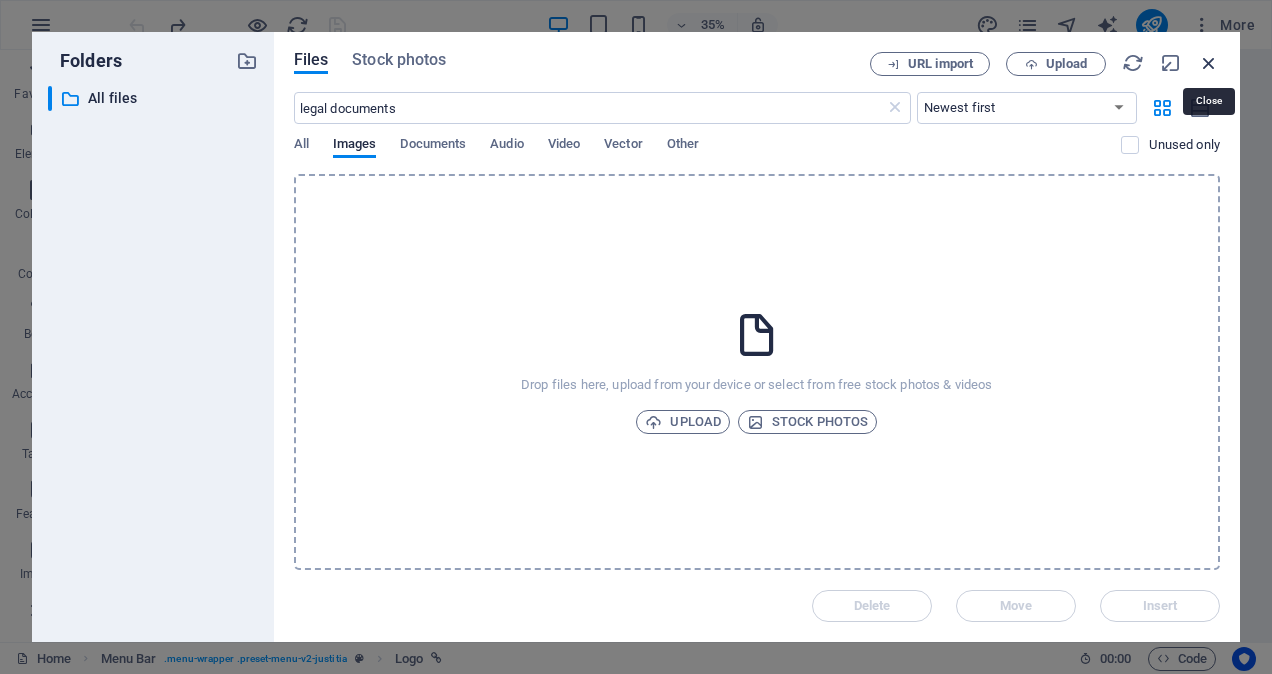 click at bounding box center [1209, 63] 